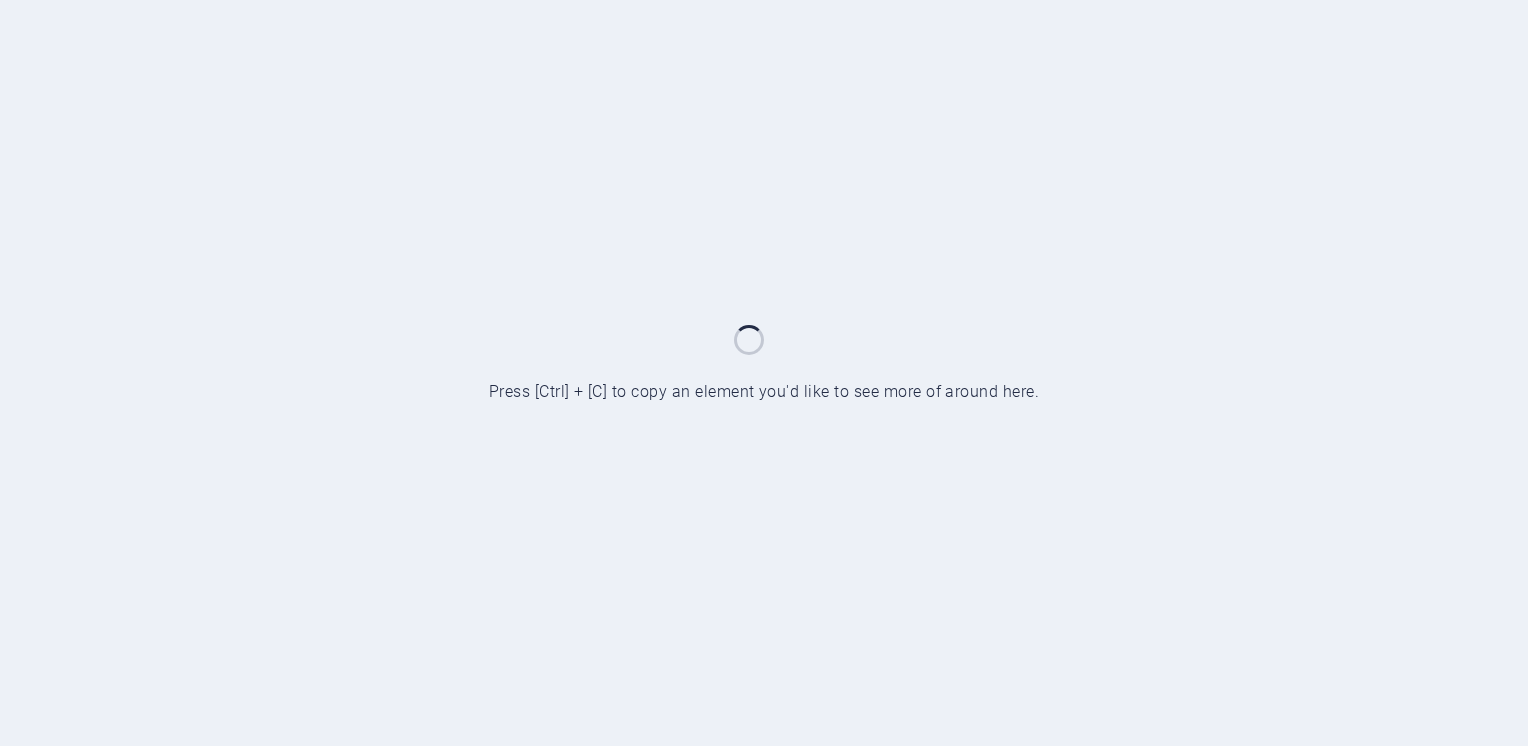scroll, scrollTop: 0, scrollLeft: 0, axis: both 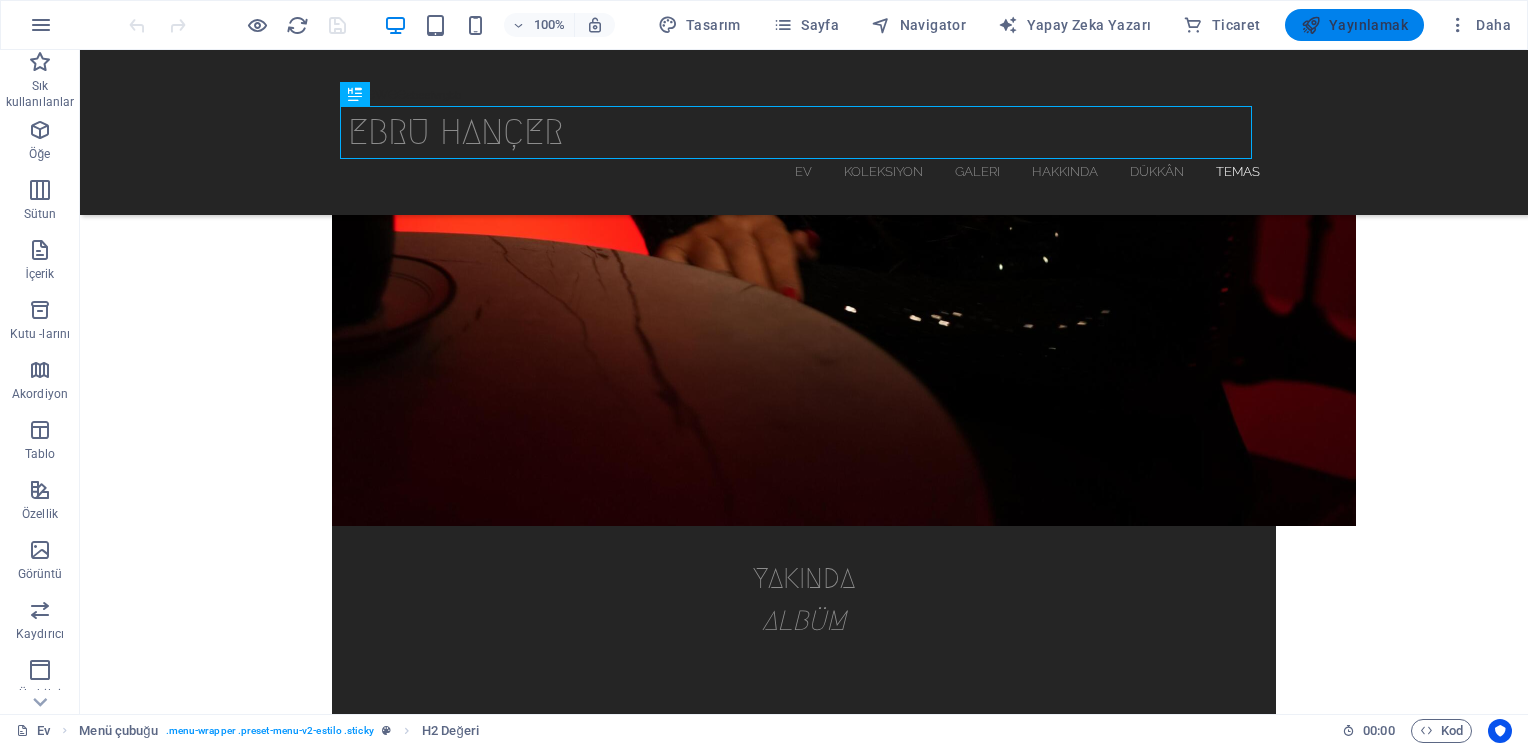 click at bounding box center [1311, 25] 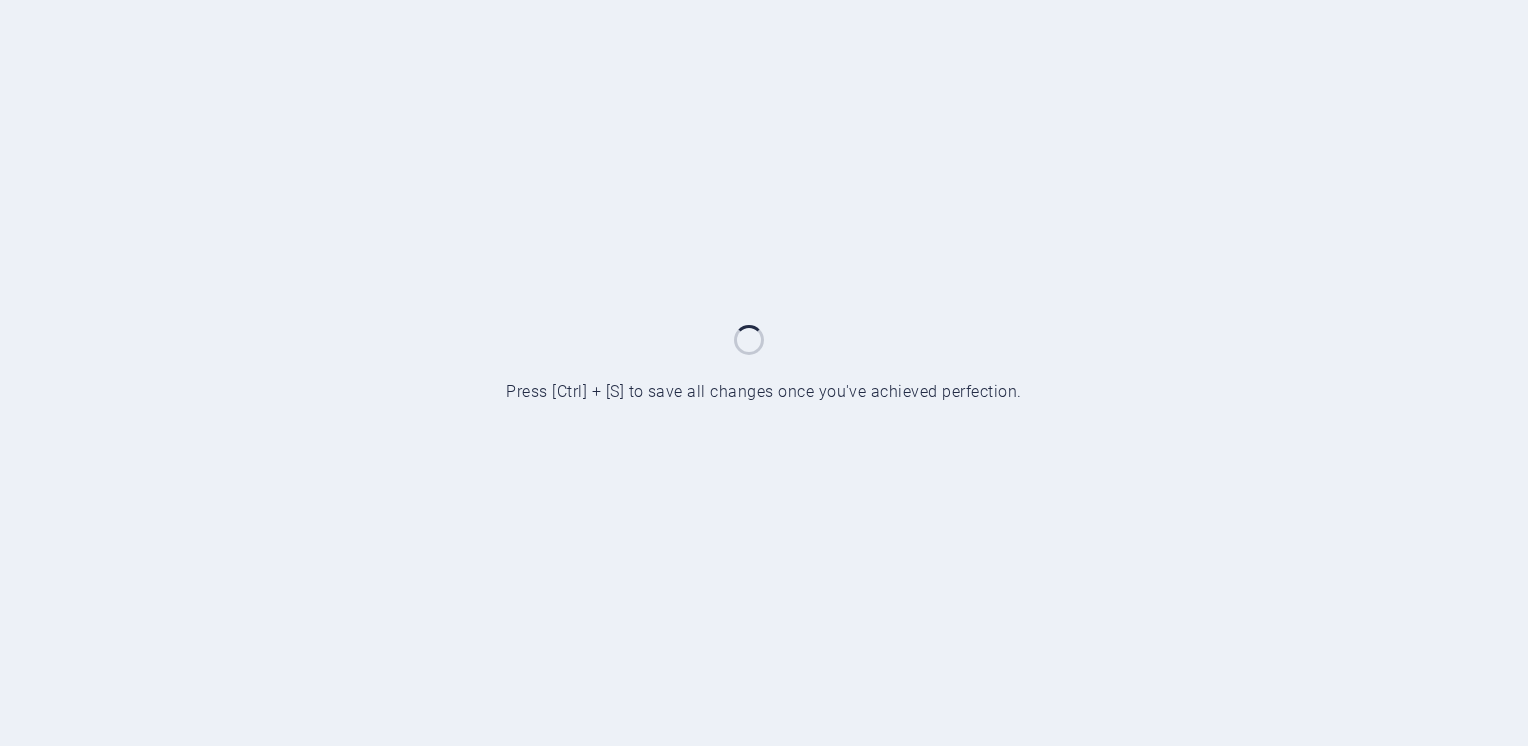 scroll, scrollTop: 0, scrollLeft: 0, axis: both 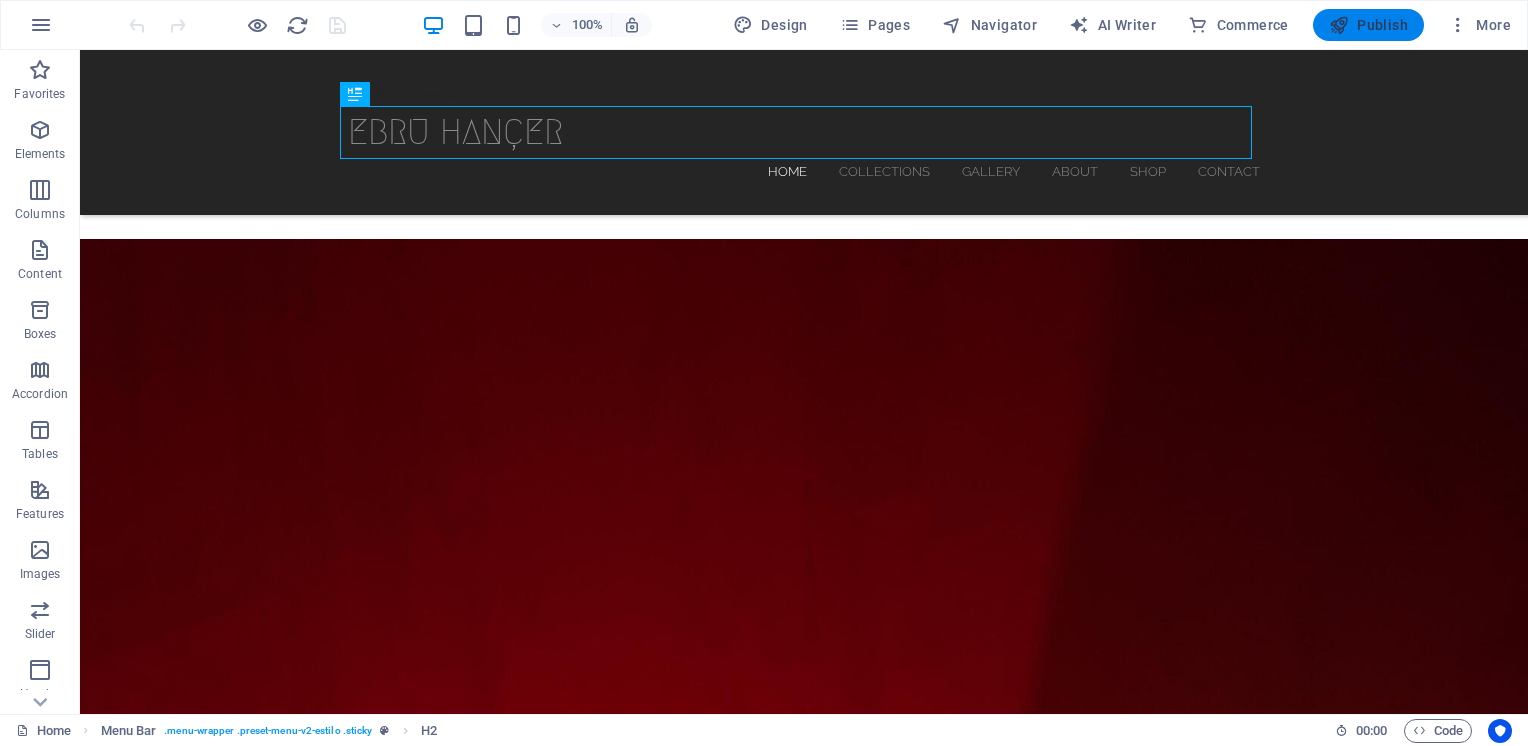 click on "Publish" at bounding box center [1368, 25] 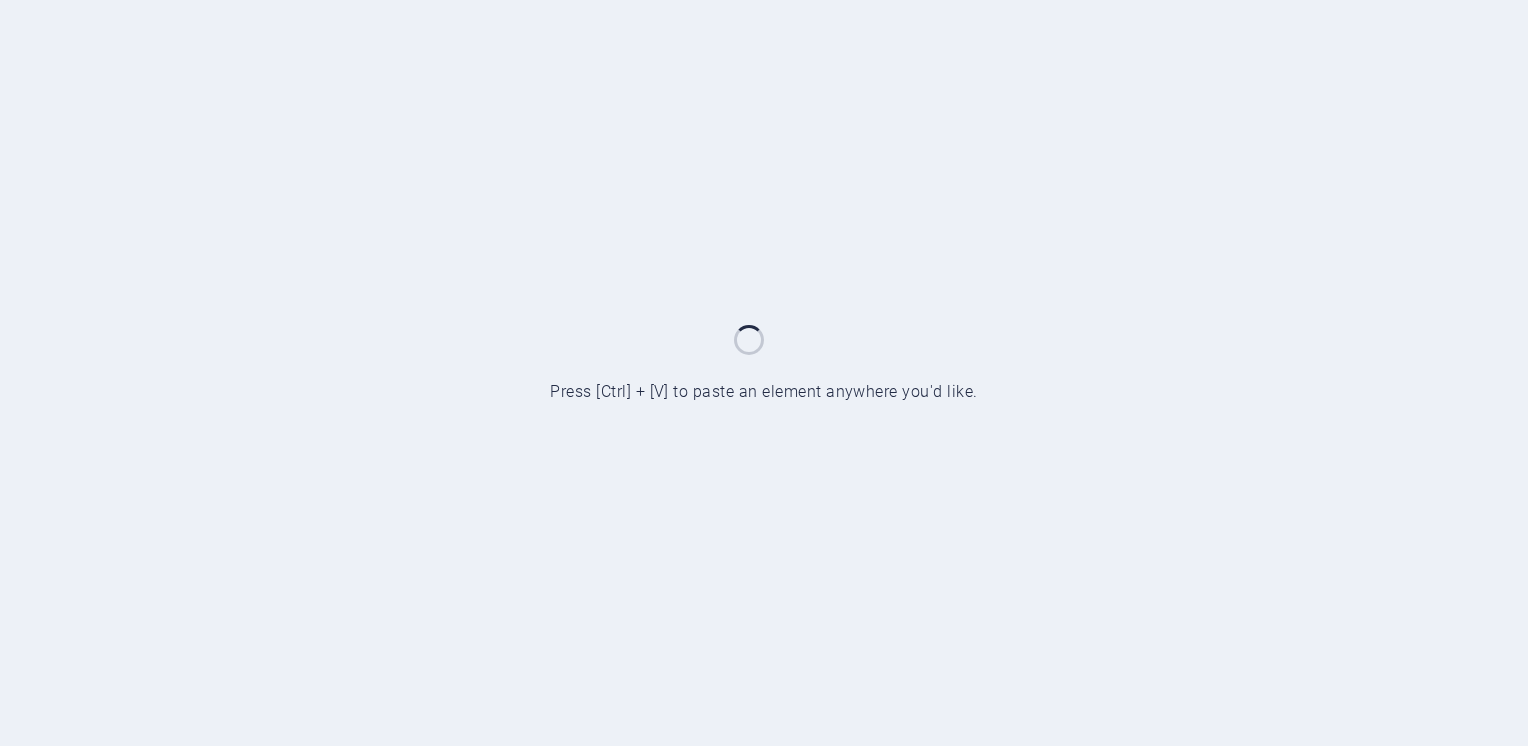 scroll, scrollTop: 0, scrollLeft: 0, axis: both 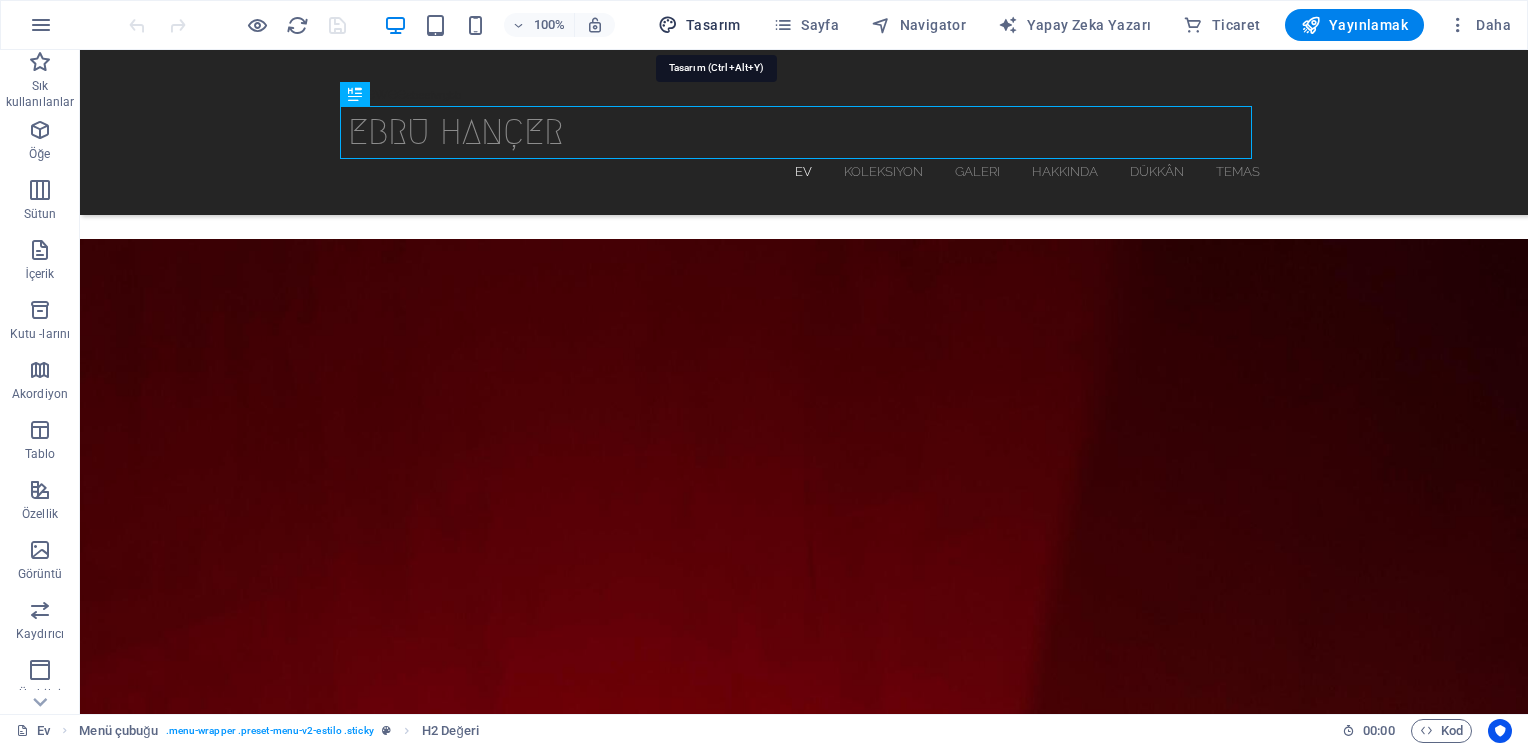click on "Tasarım" at bounding box center (699, 25) 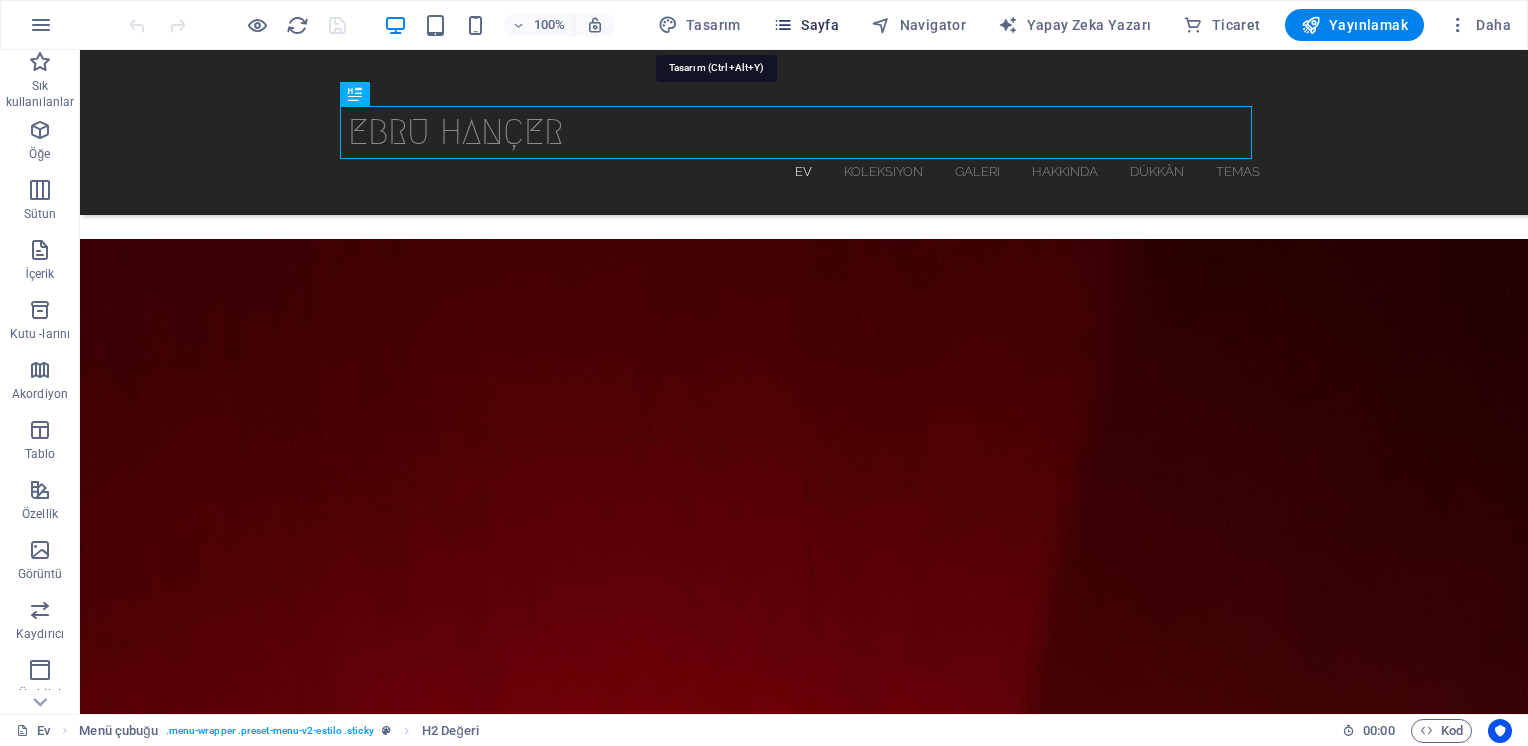 select on "px" 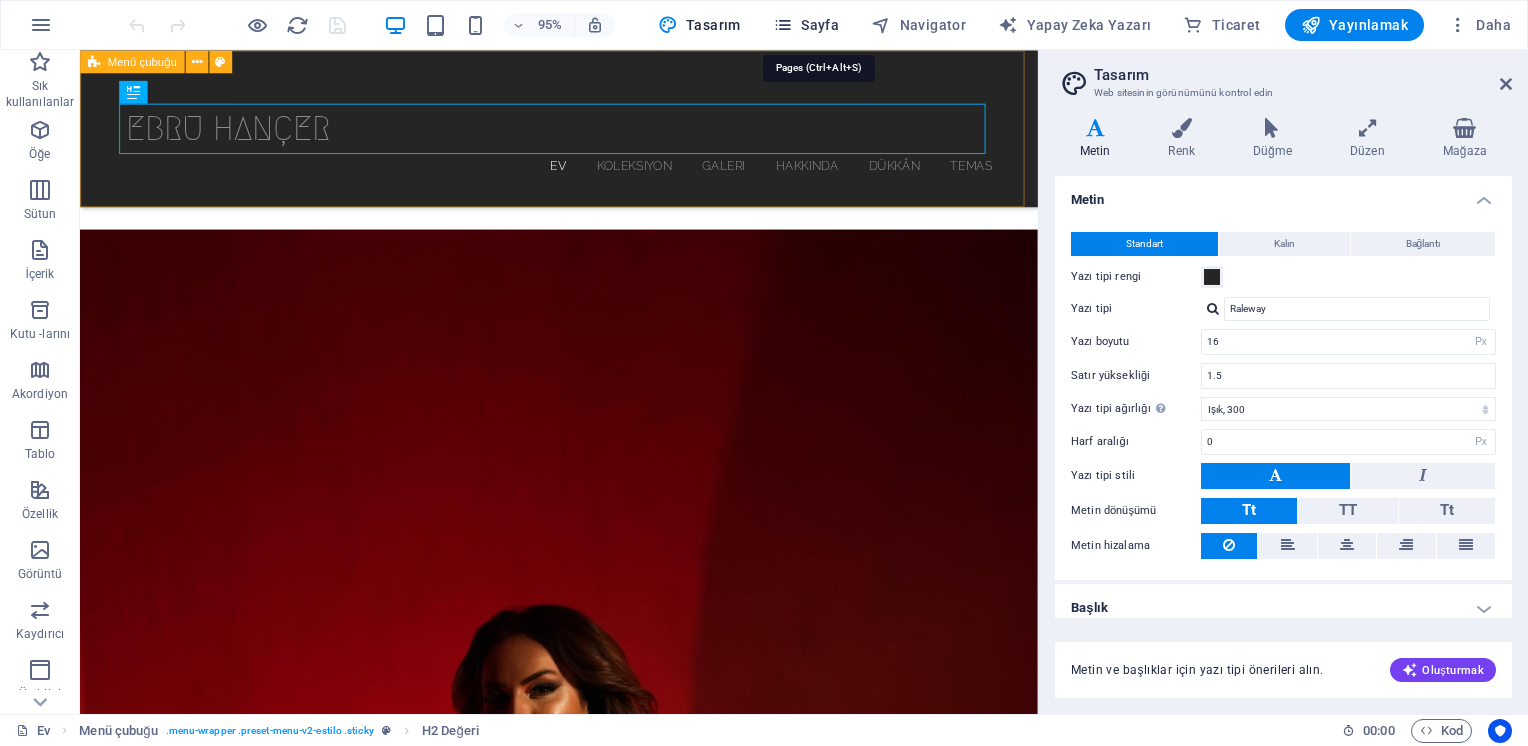 click on "Sayfa" at bounding box center [806, 25] 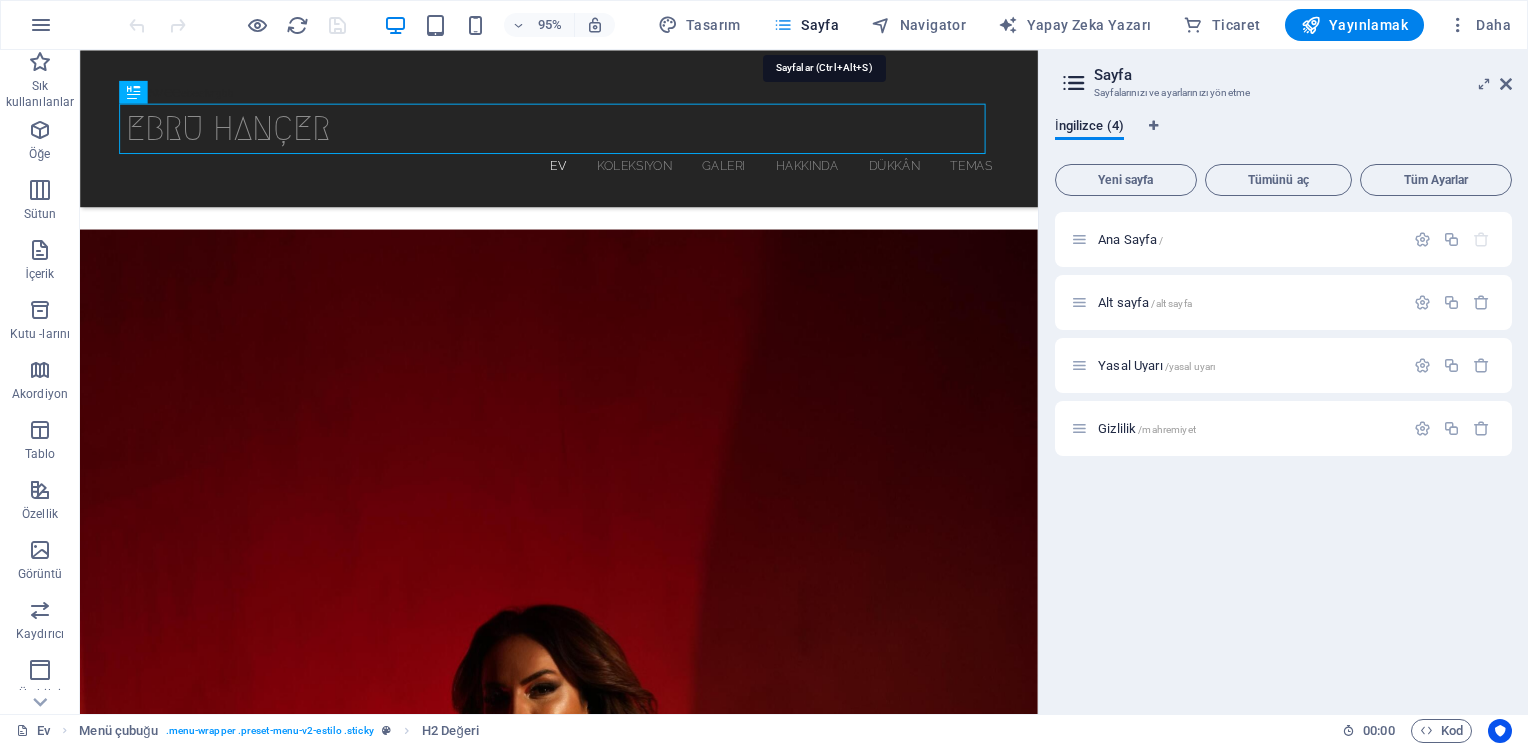 click at bounding box center (783, 25) 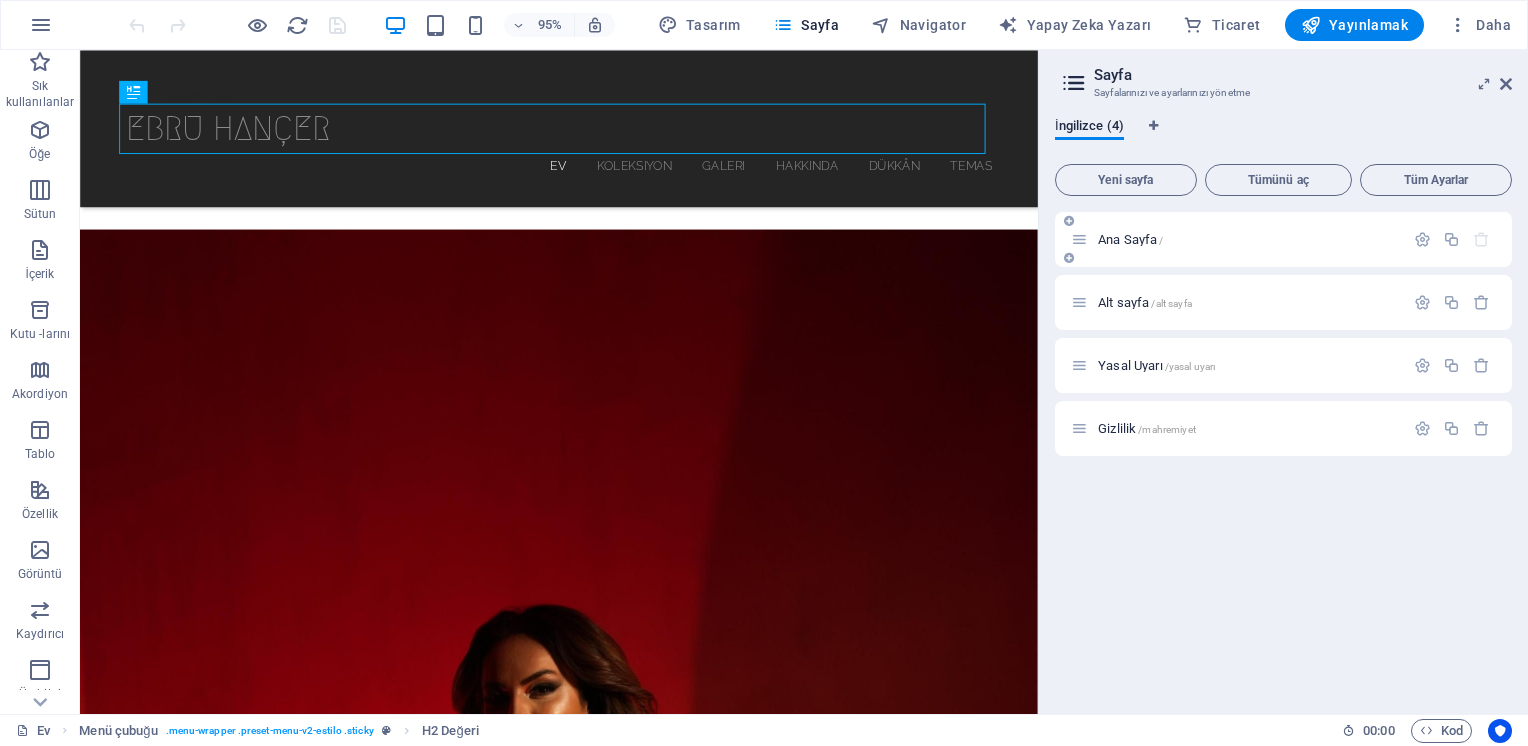 click on "Ana Sayfa /" at bounding box center (1283, 239) 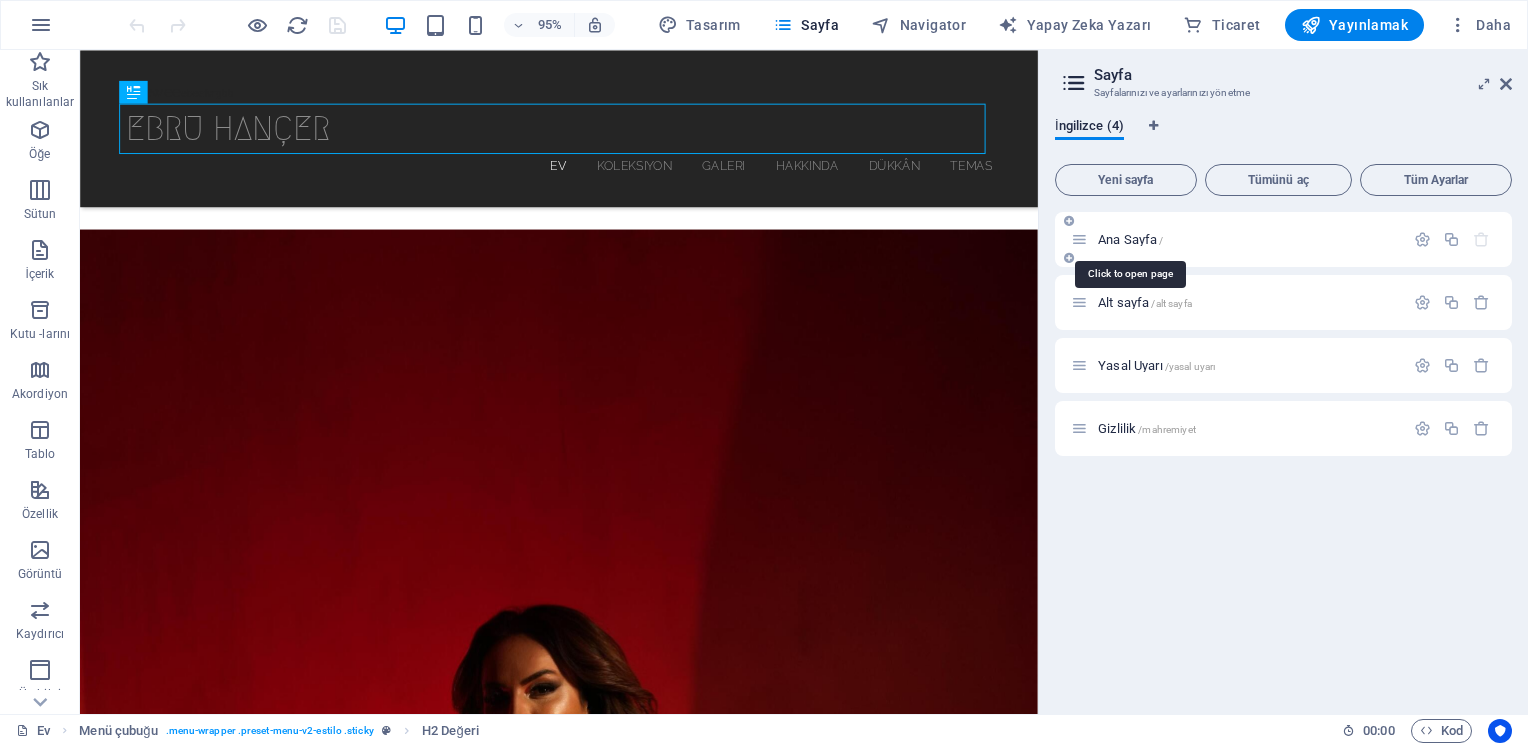 click on "Ana Sayfa /" at bounding box center (1130, 239) 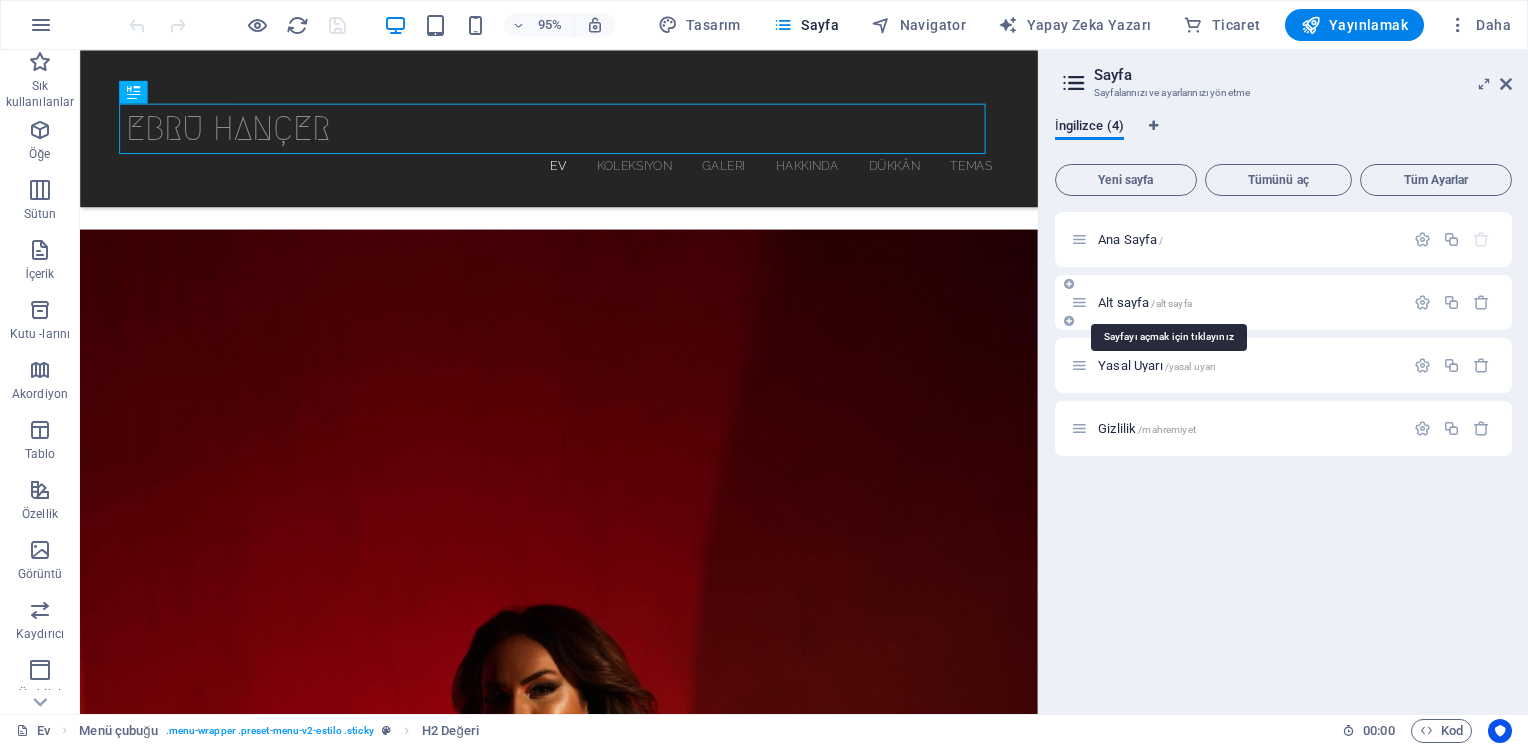 click on "Alt sayfa /alt sayfa" at bounding box center (1145, 302) 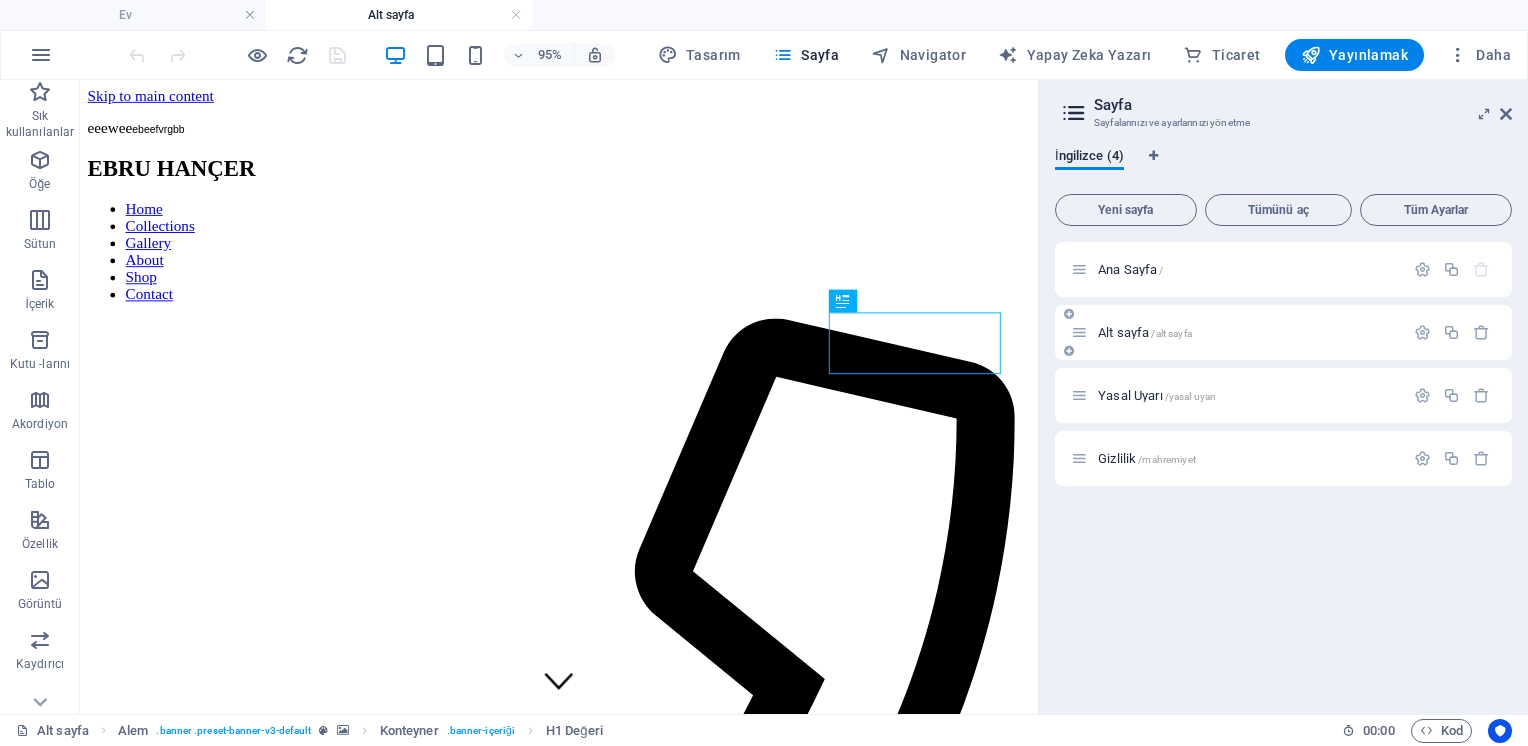scroll, scrollTop: 0, scrollLeft: 0, axis: both 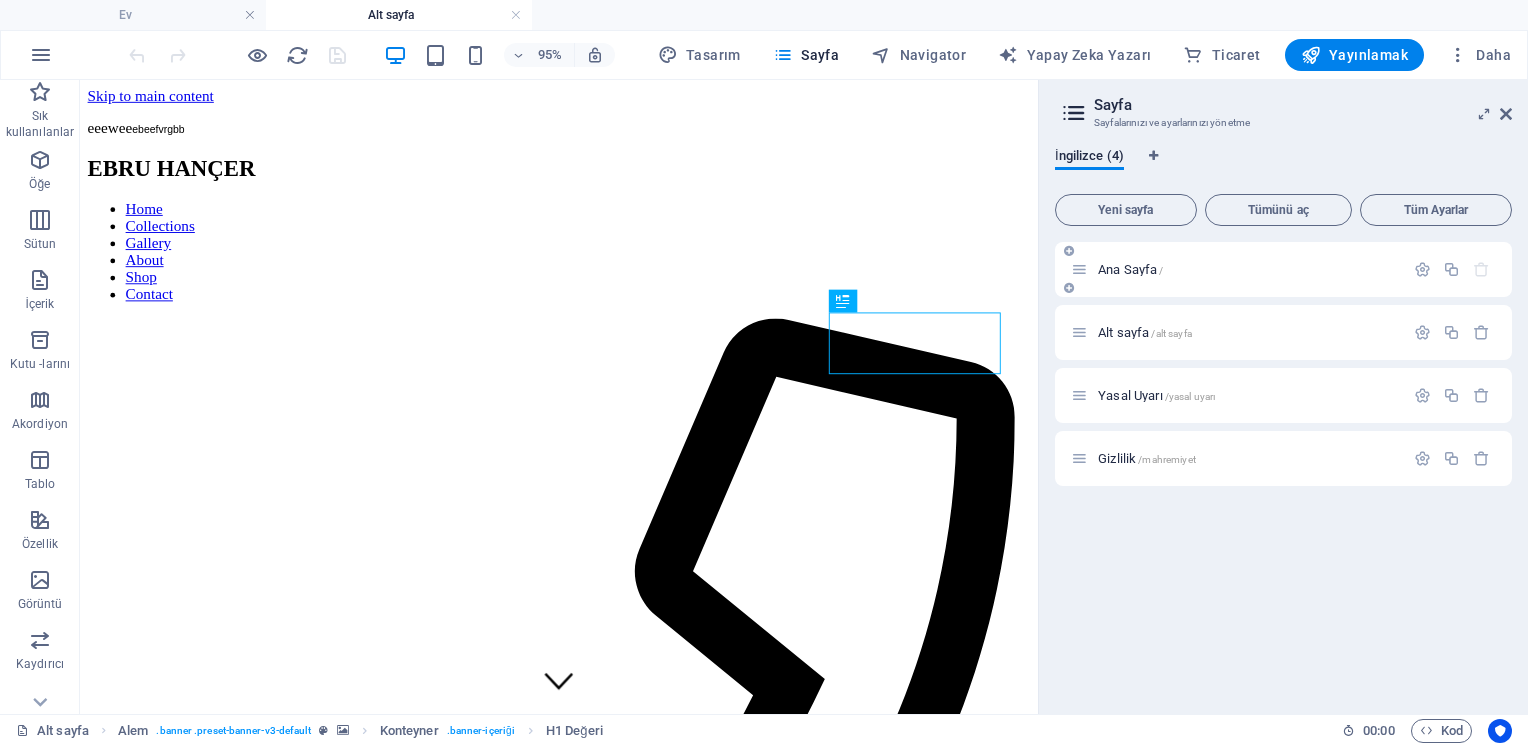 click on "Ana Sayfa /" at bounding box center (1283, 269) 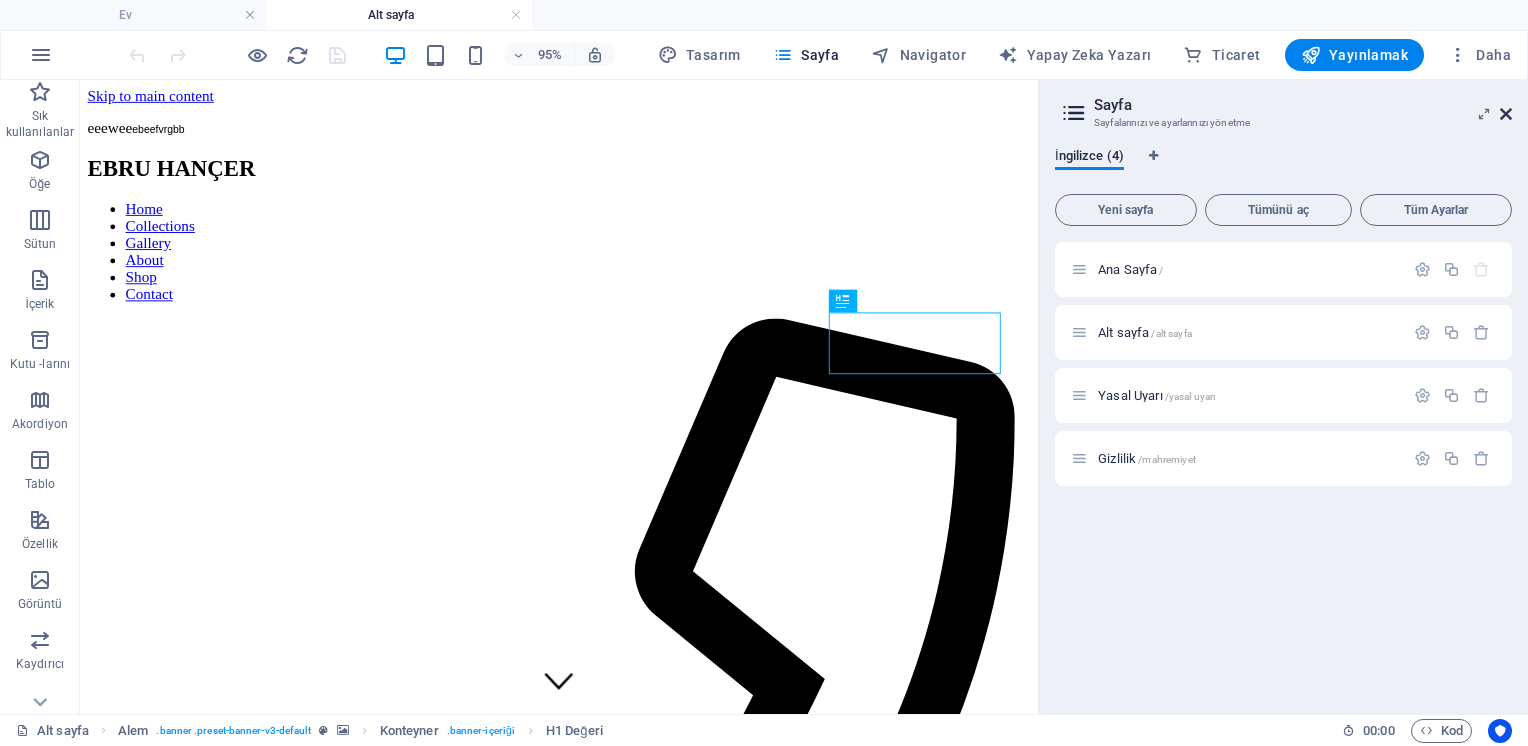 click at bounding box center [1506, 114] 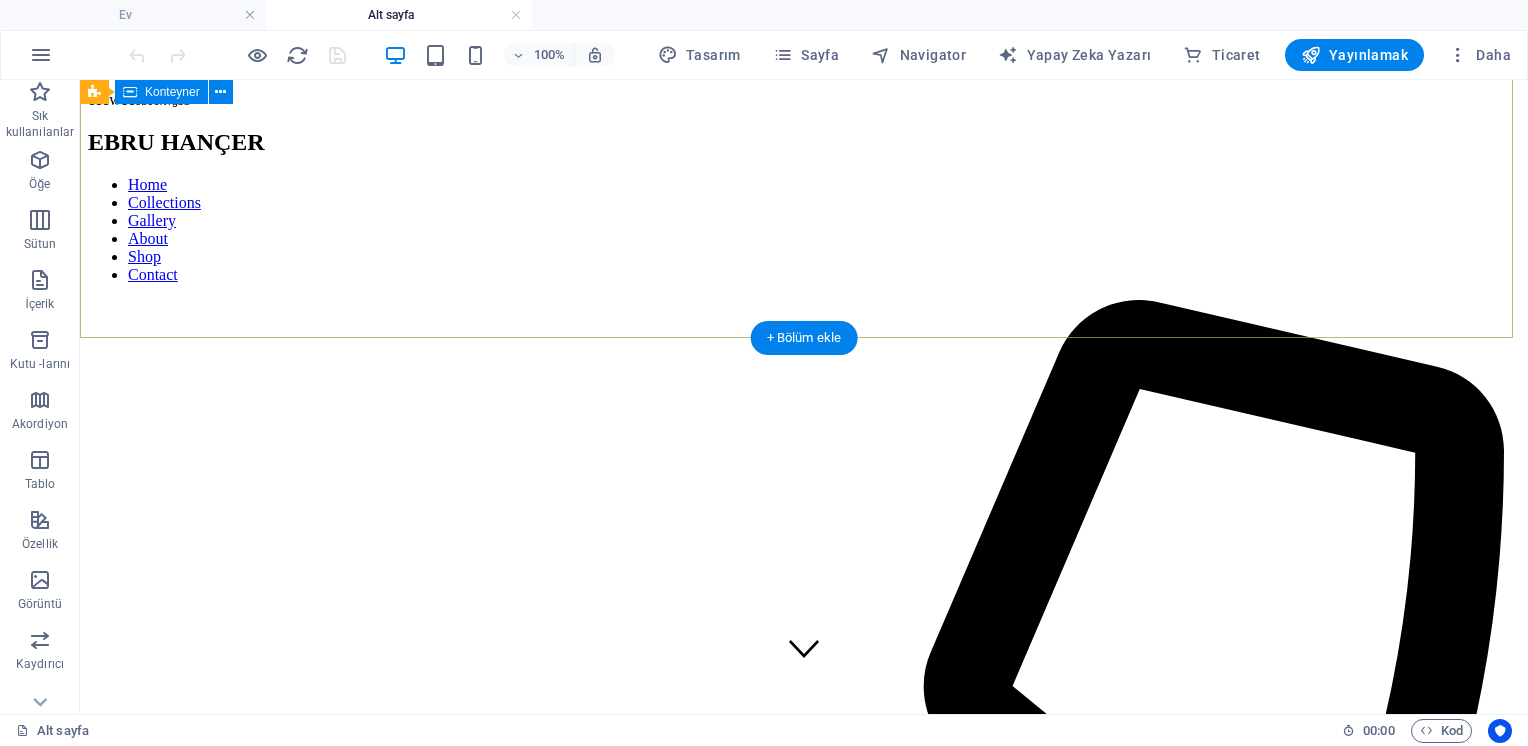 scroll, scrollTop: 0, scrollLeft: 0, axis: both 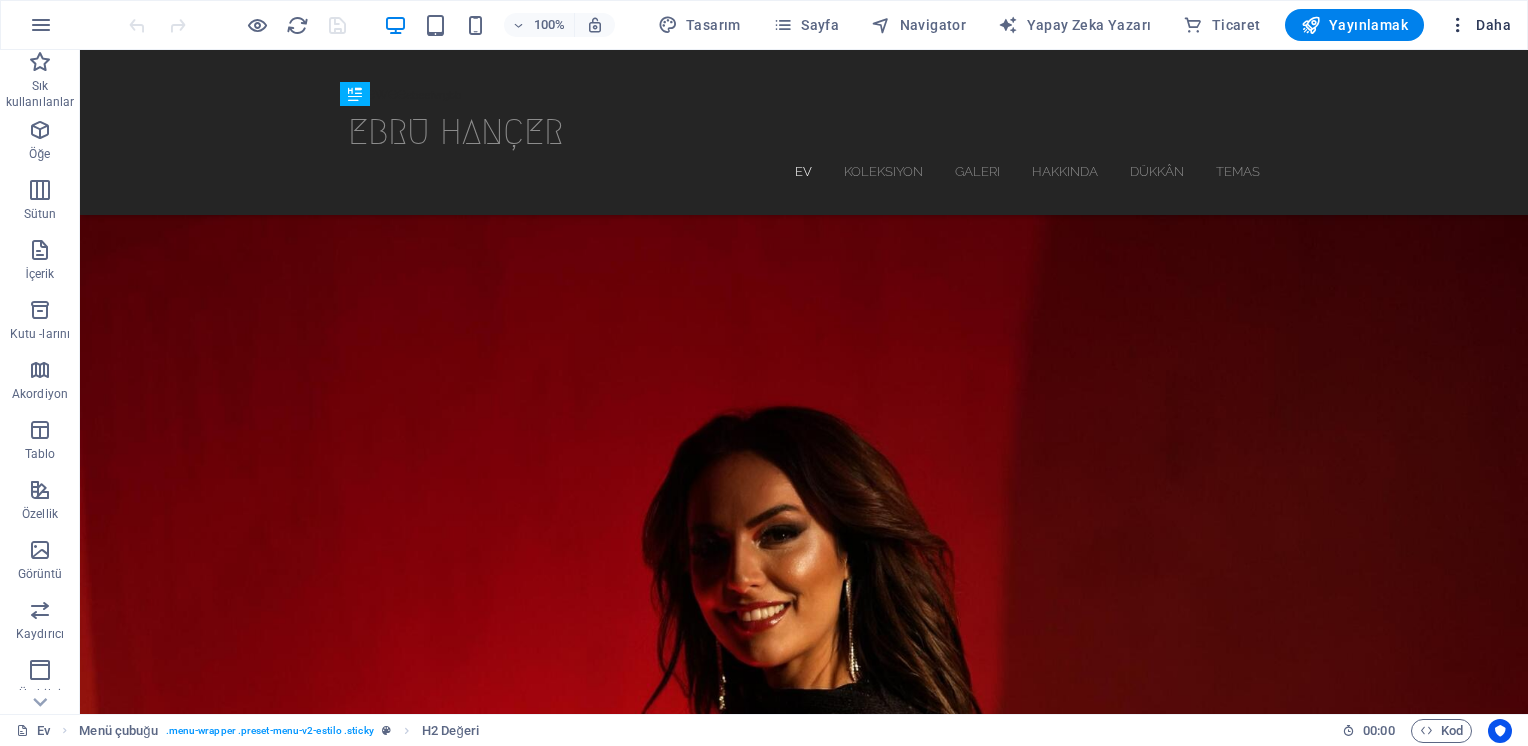 click on "Daha" at bounding box center (1493, 25) 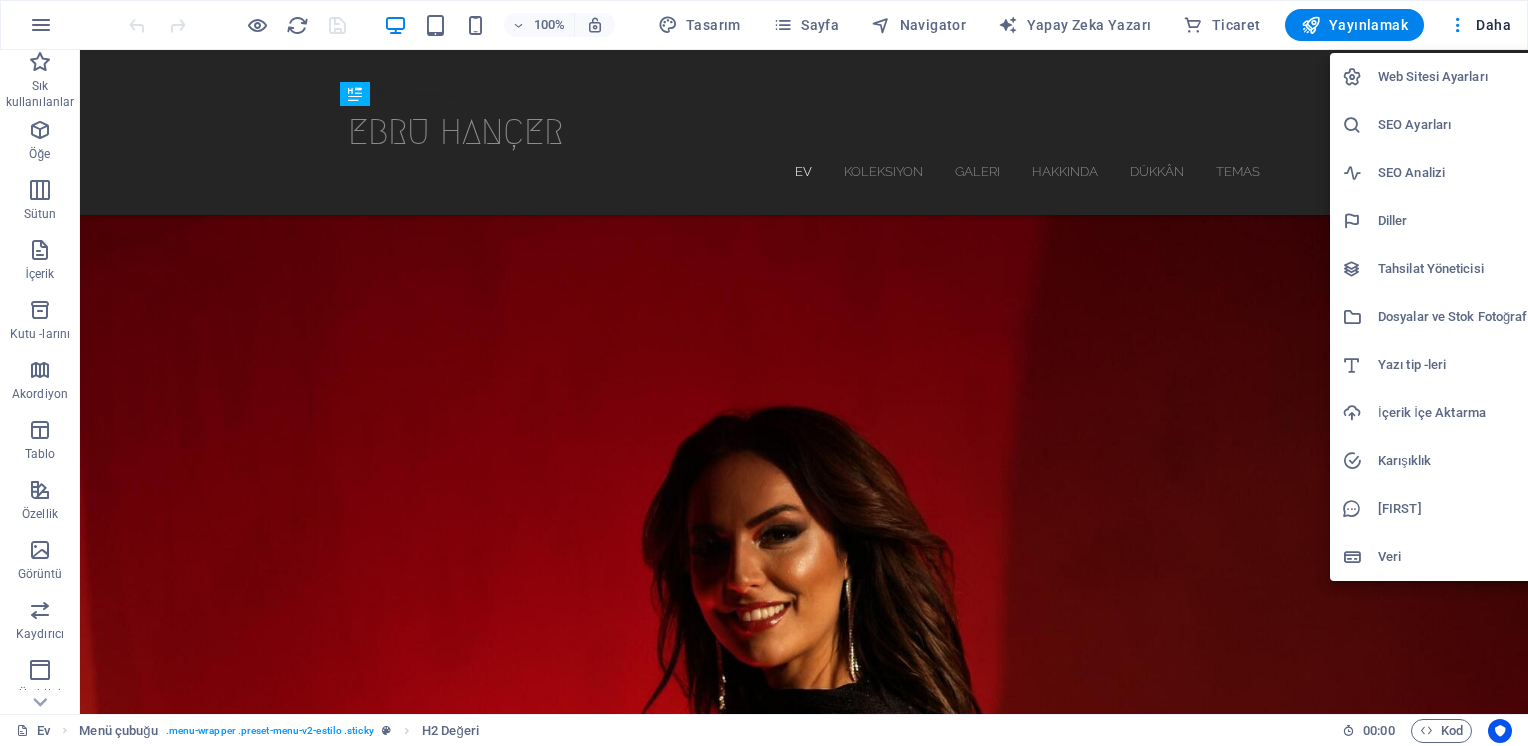 click at bounding box center [1360, 77] 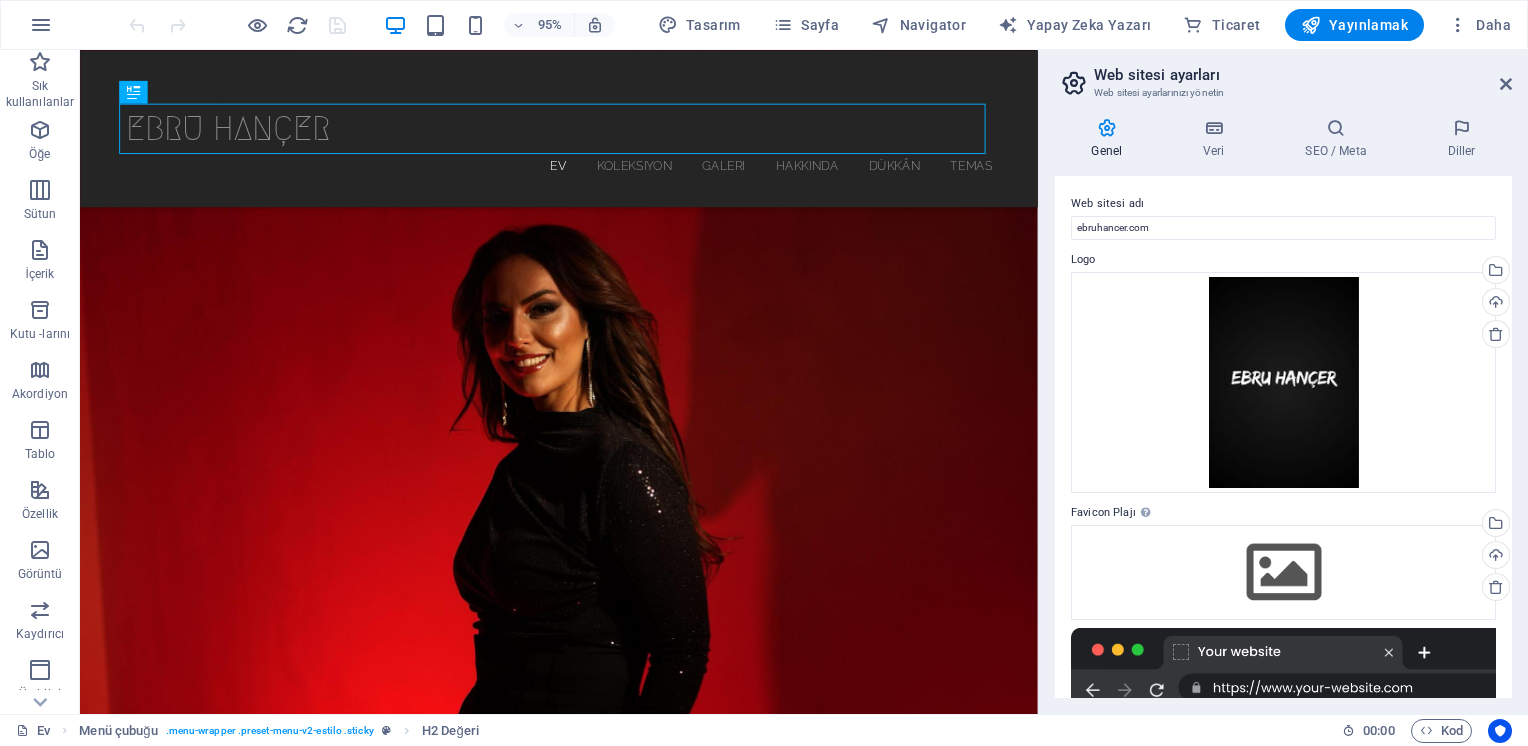 drag, startPoint x: 1225, startPoint y: 297, endPoint x: 1359, endPoint y: 249, distance: 142.33763 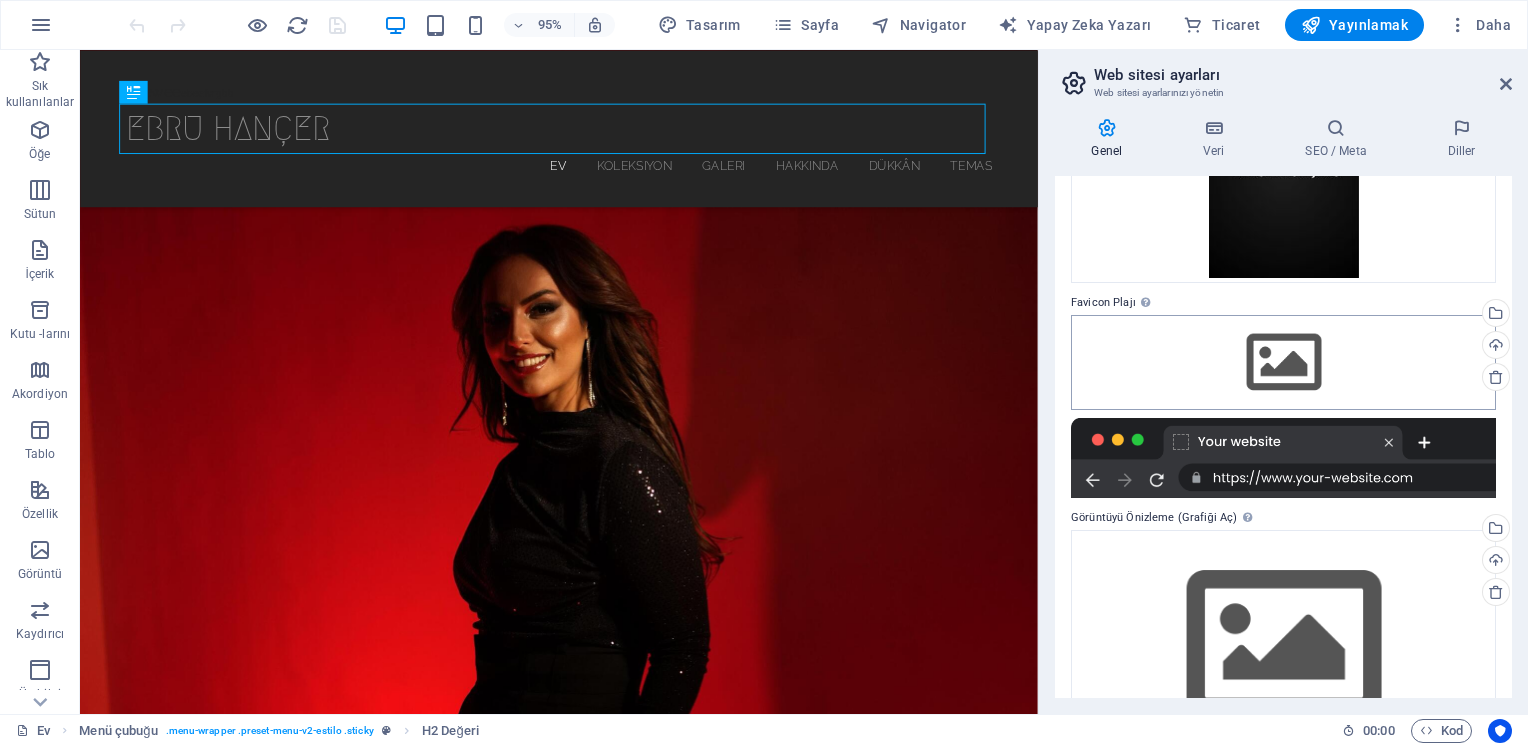 scroll, scrollTop: 286, scrollLeft: 0, axis: vertical 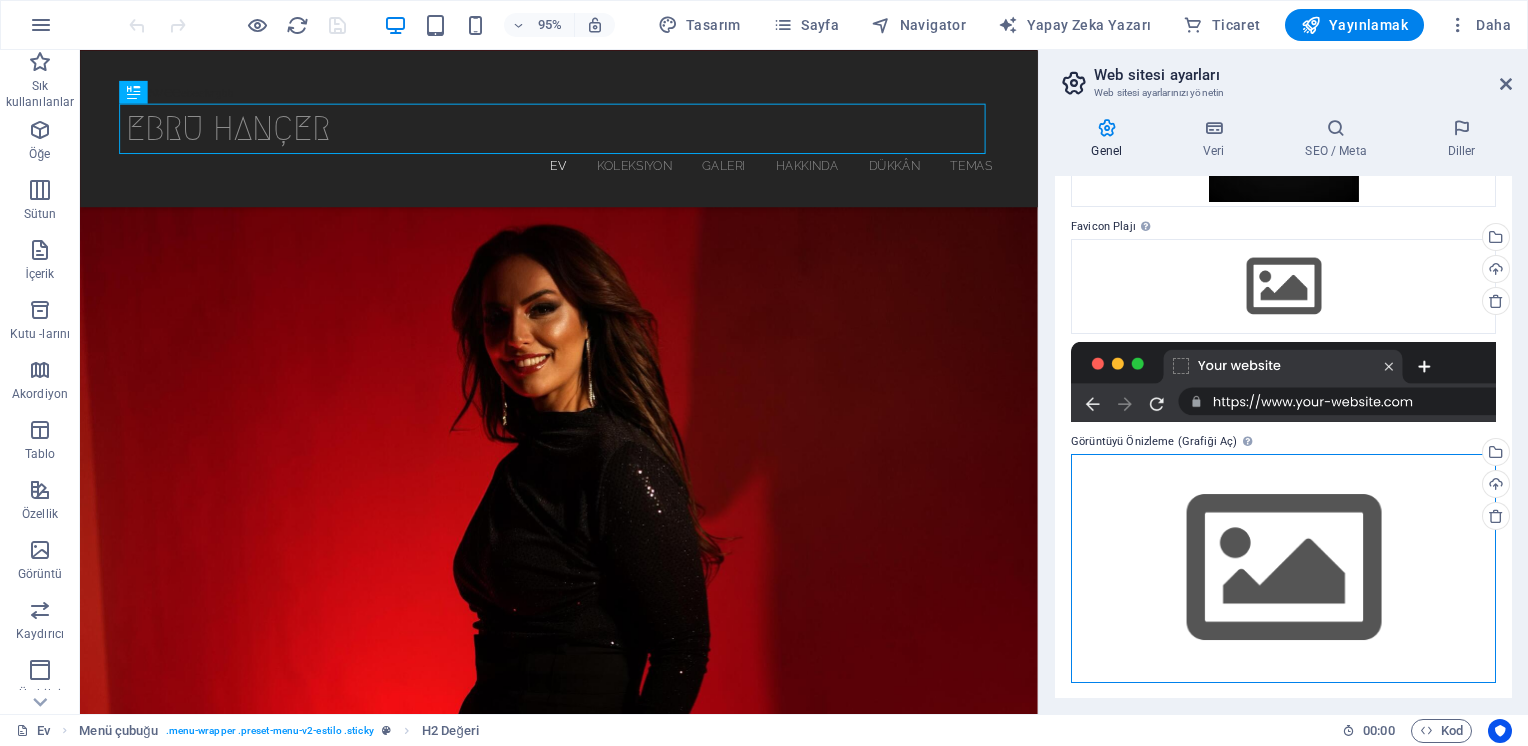 click on "Drag files here, click to choose files or select files from Files or our free stock photos & videos" at bounding box center (1283, 568) 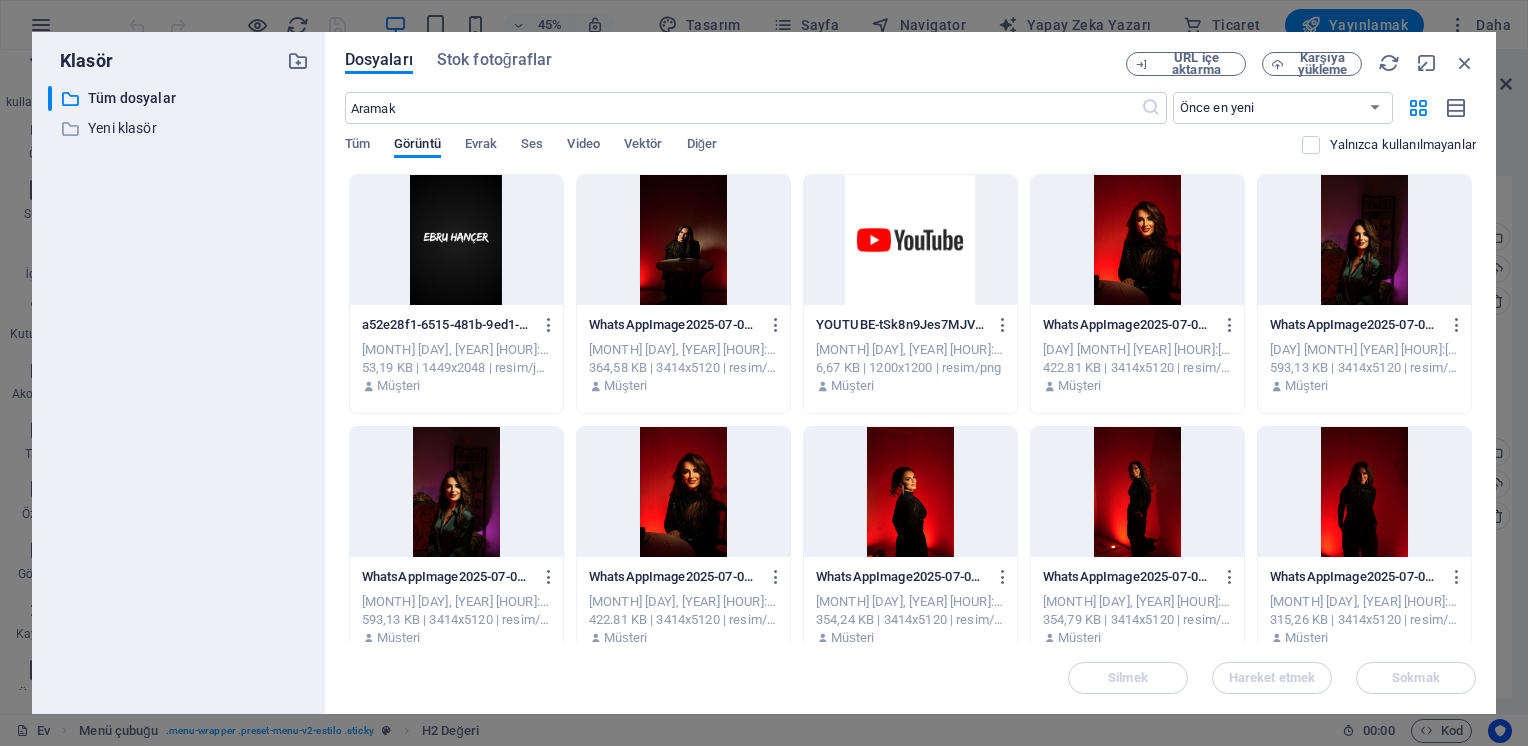 click at bounding box center (1137, 492) 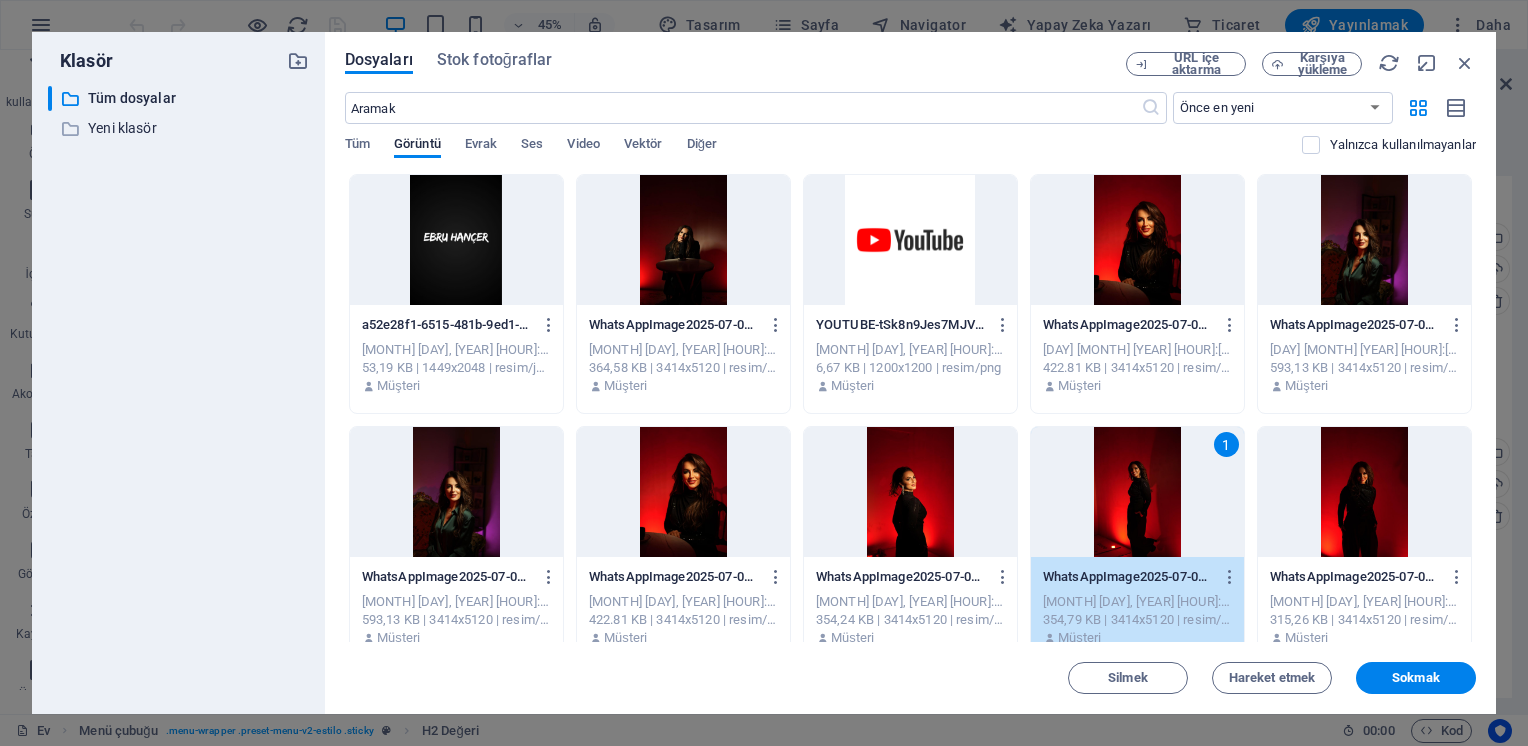 click on "1" at bounding box center (1137, 492) 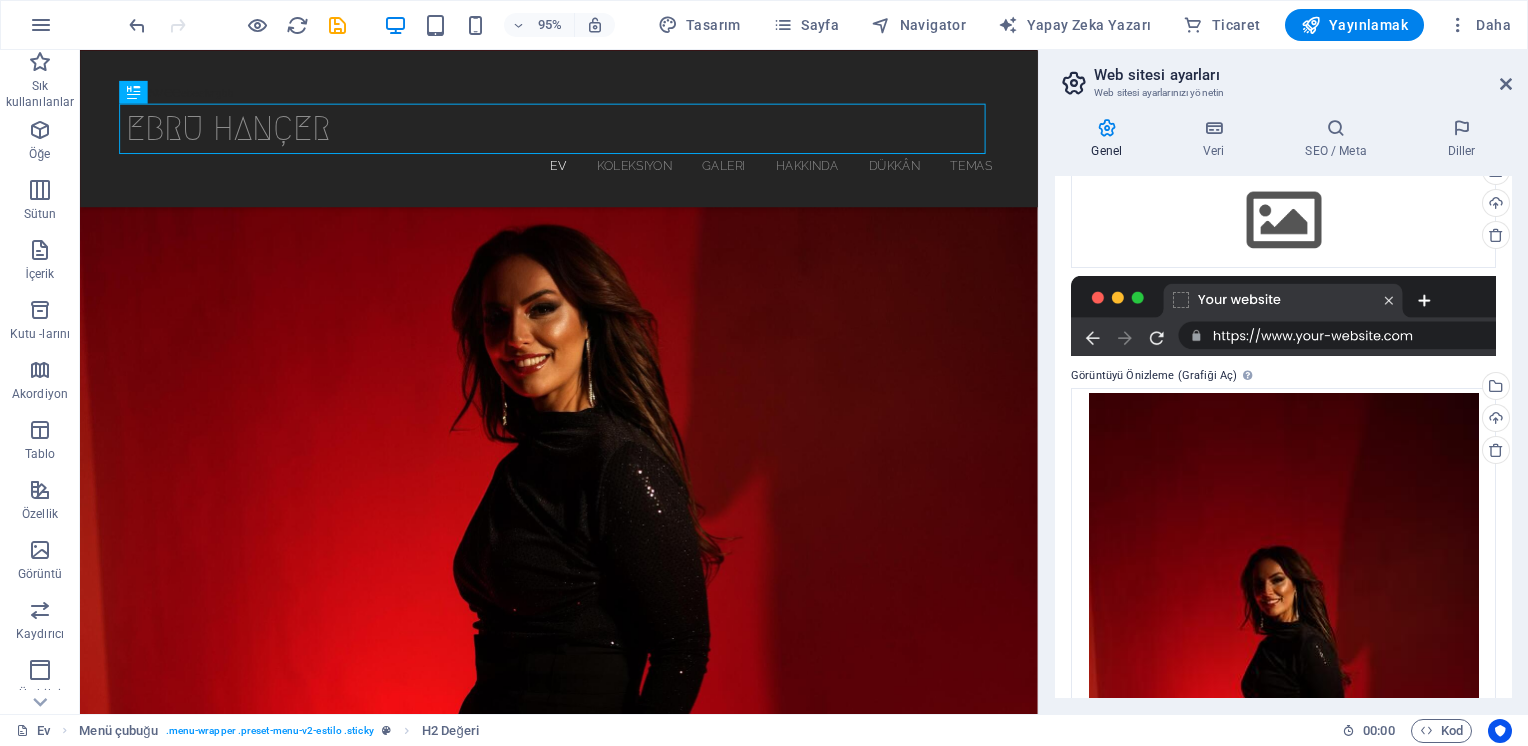 scroll, scrollTop: 0, scrollLeft: 0, axis: both 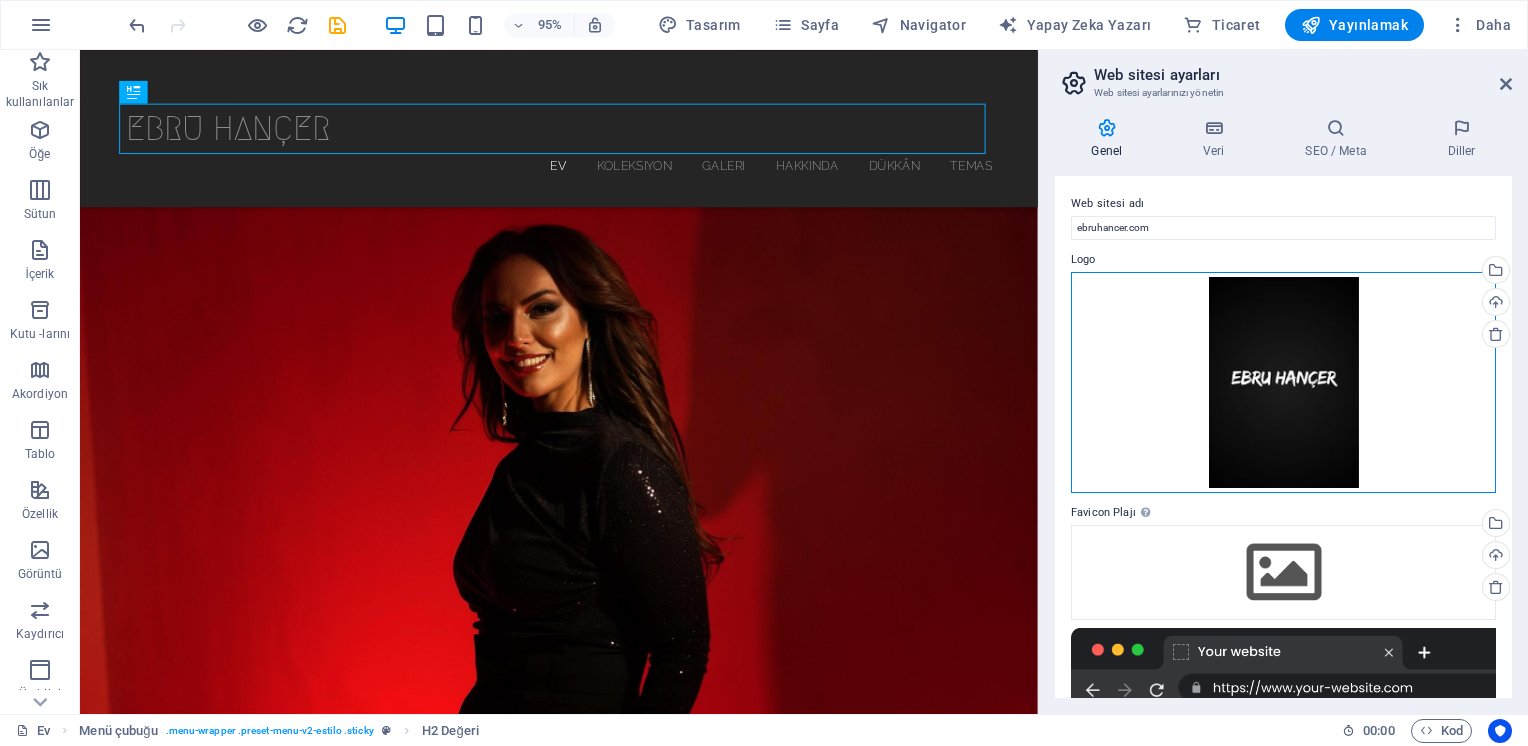 click on "Drag files here, click to choose files or select files from Files or our free stock photos & videos" at bounding box center [1283, 383] 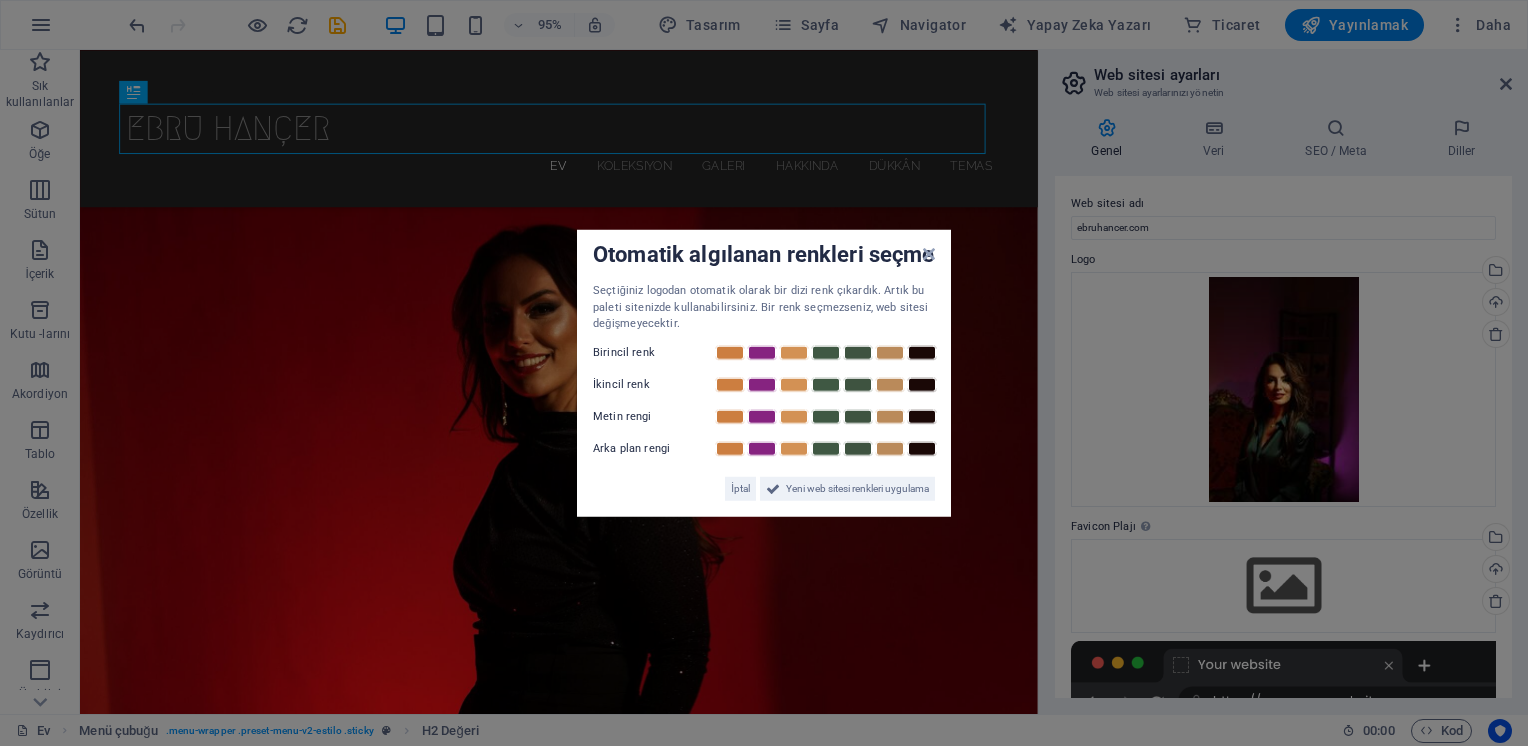 click on "Otomatik algılanan renkleri seçme" at bounding box center [764, 256] 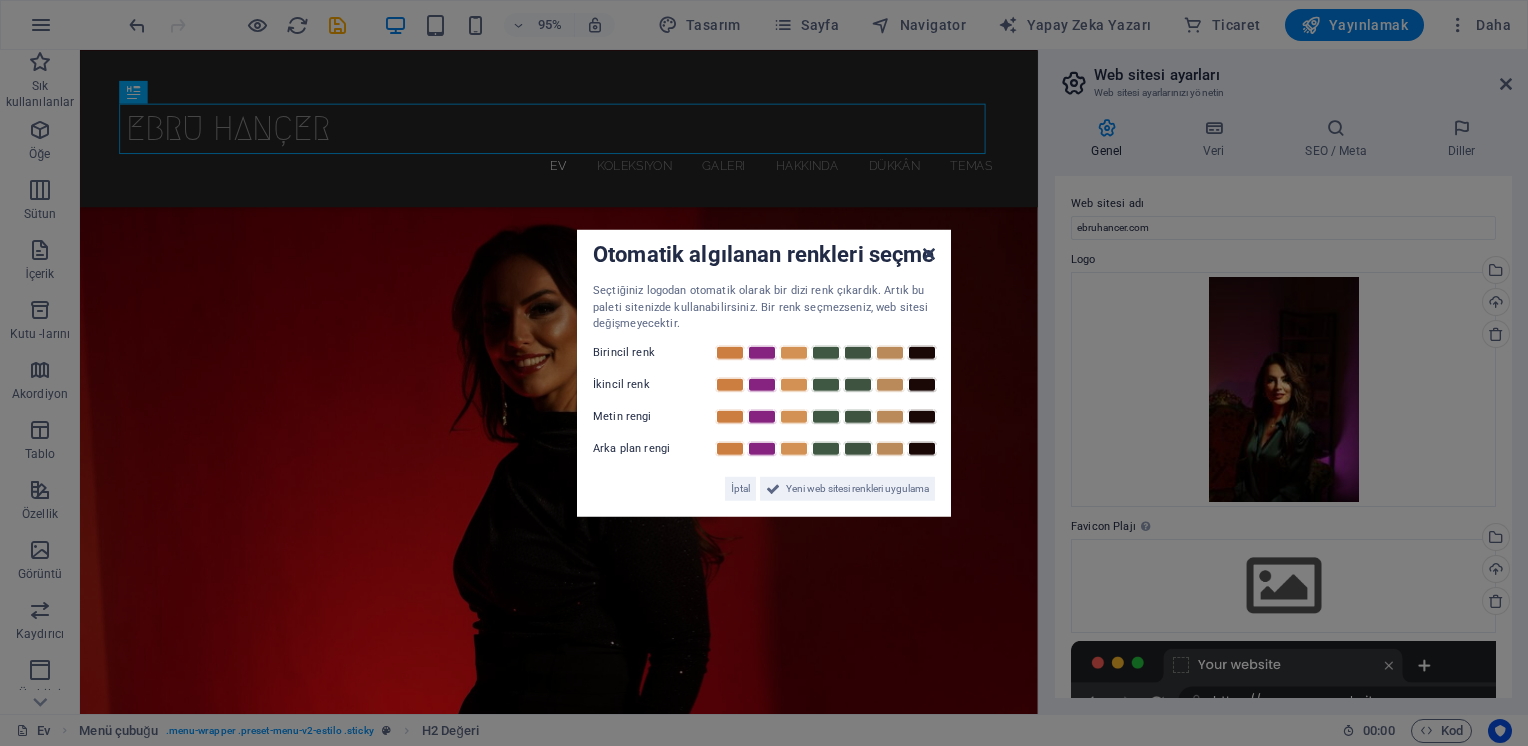 click at bounding box center (929, 254) 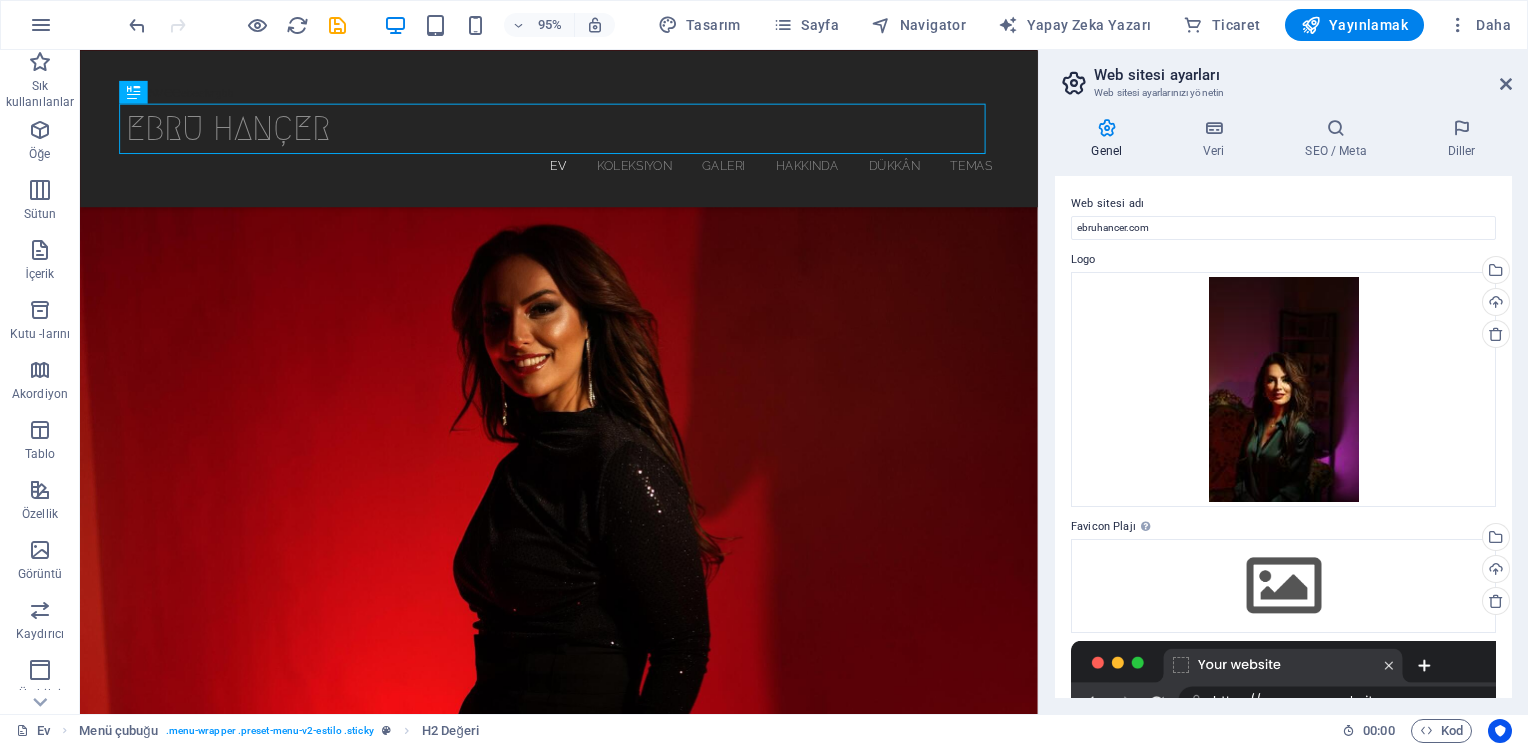 click on "Web sitesi ayarları Web sitesi ayarlarınızı yönetin" at bounding box center (1285, 76) 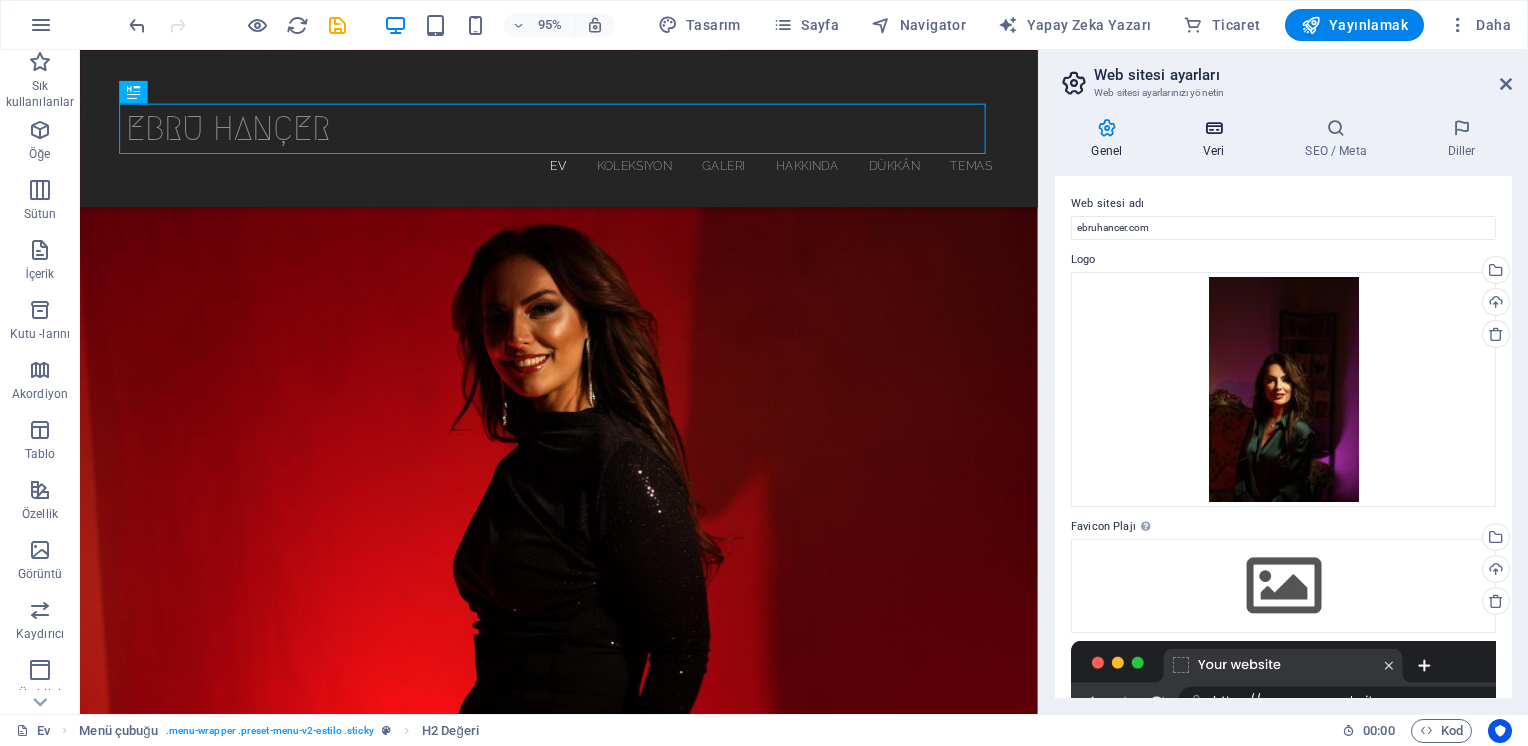 click on "Veri" at bounding box center [1218, 139] 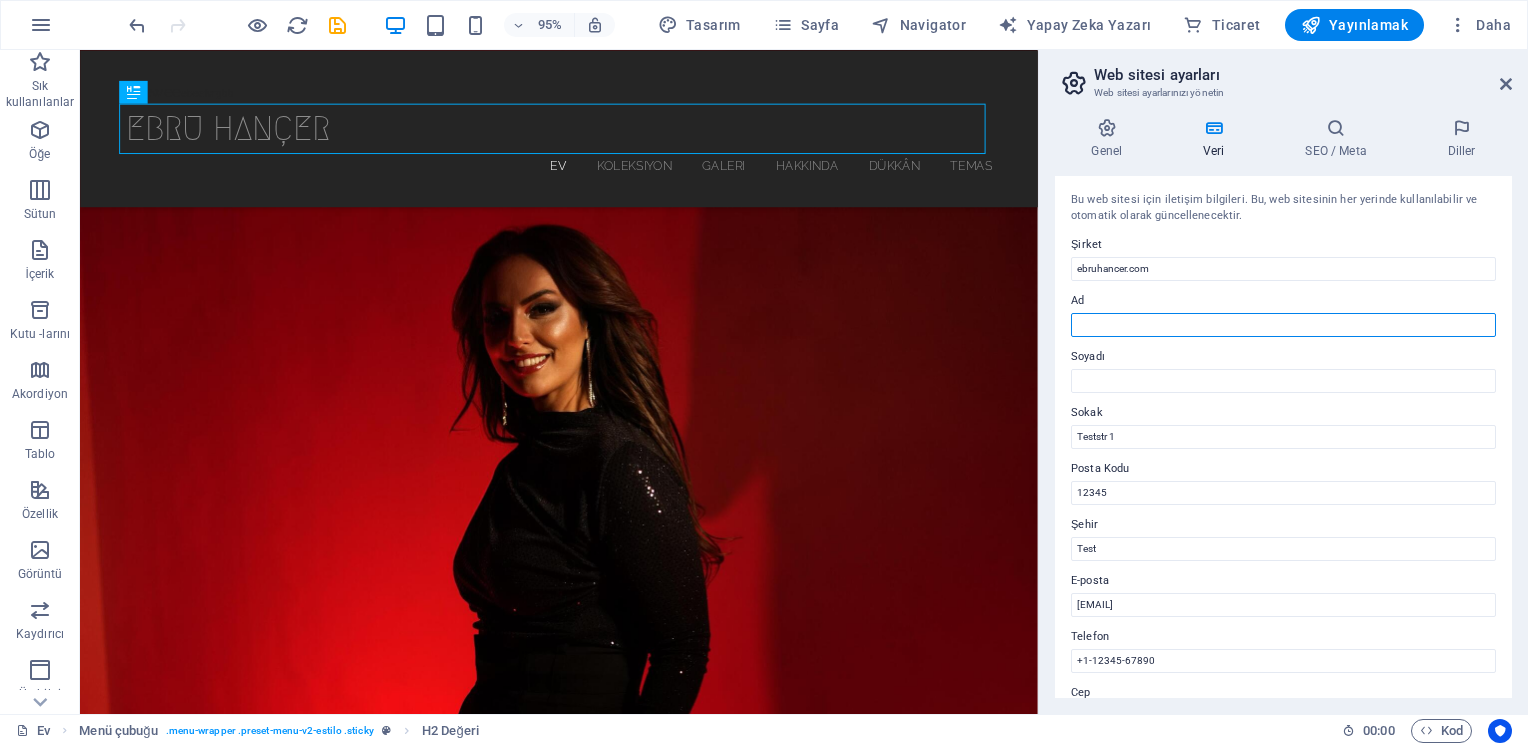 click on "Ad" at bounding box center [1283, 325] 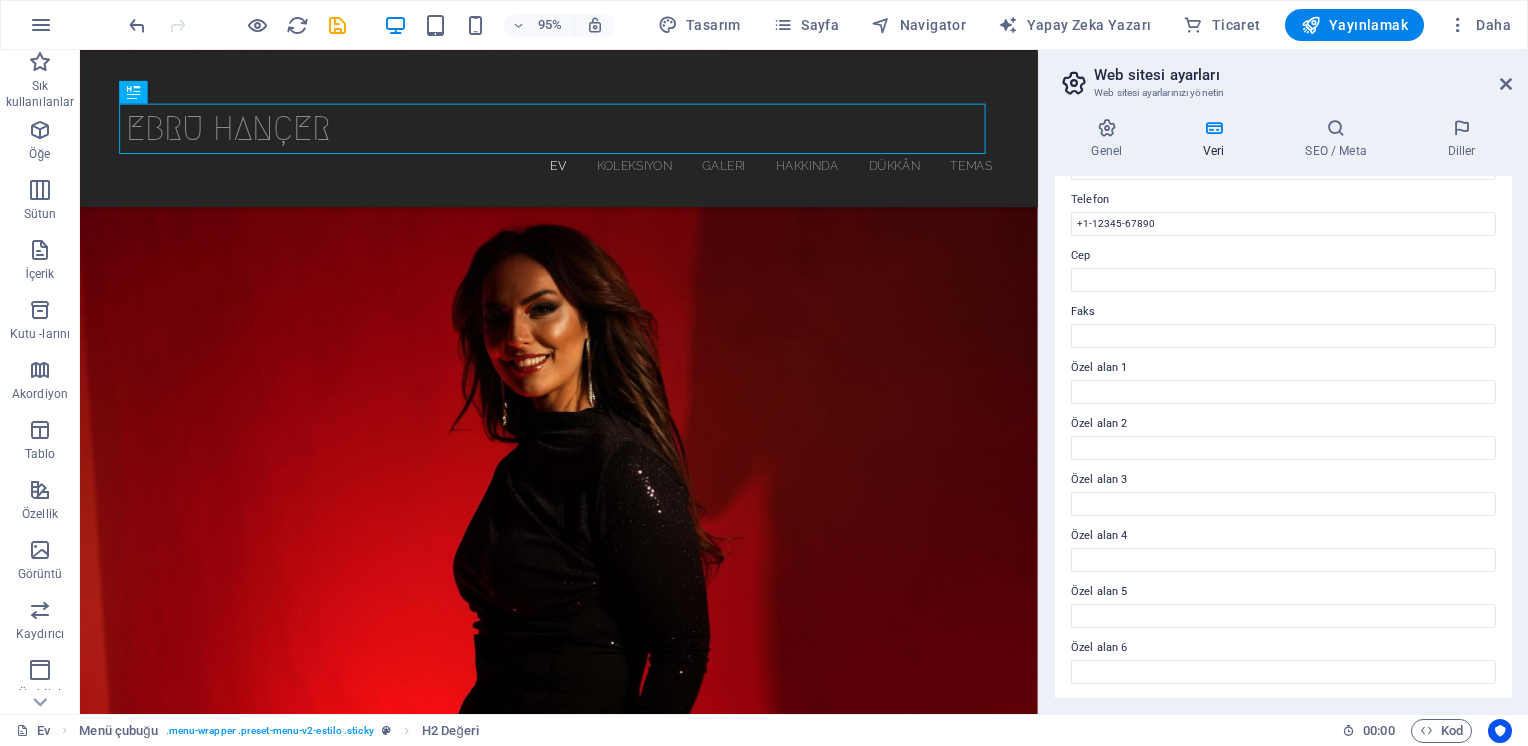 scroll, scrollTop: 0, scrollLeft: 0, axis: both 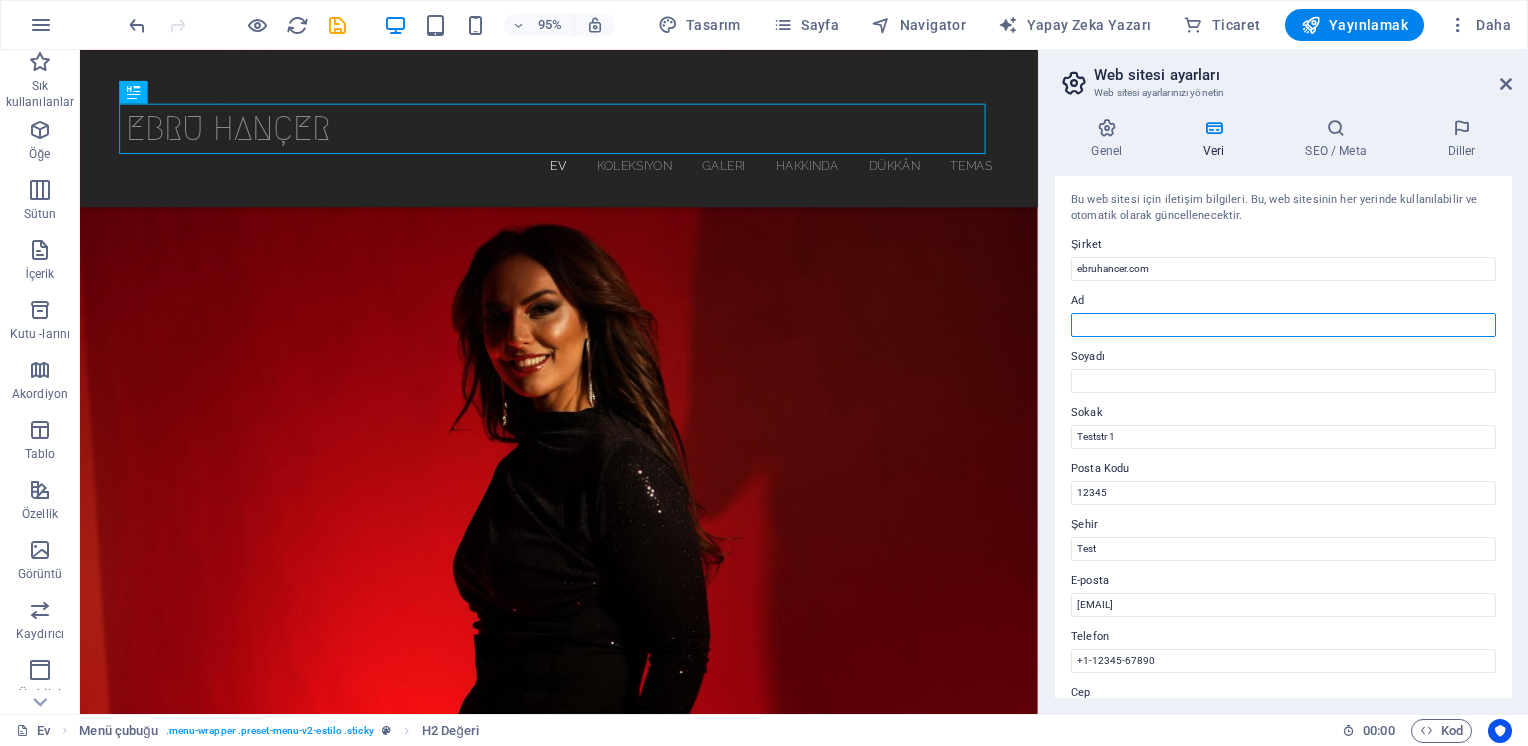 click on "Ad" at bounding box center (1283, 325) 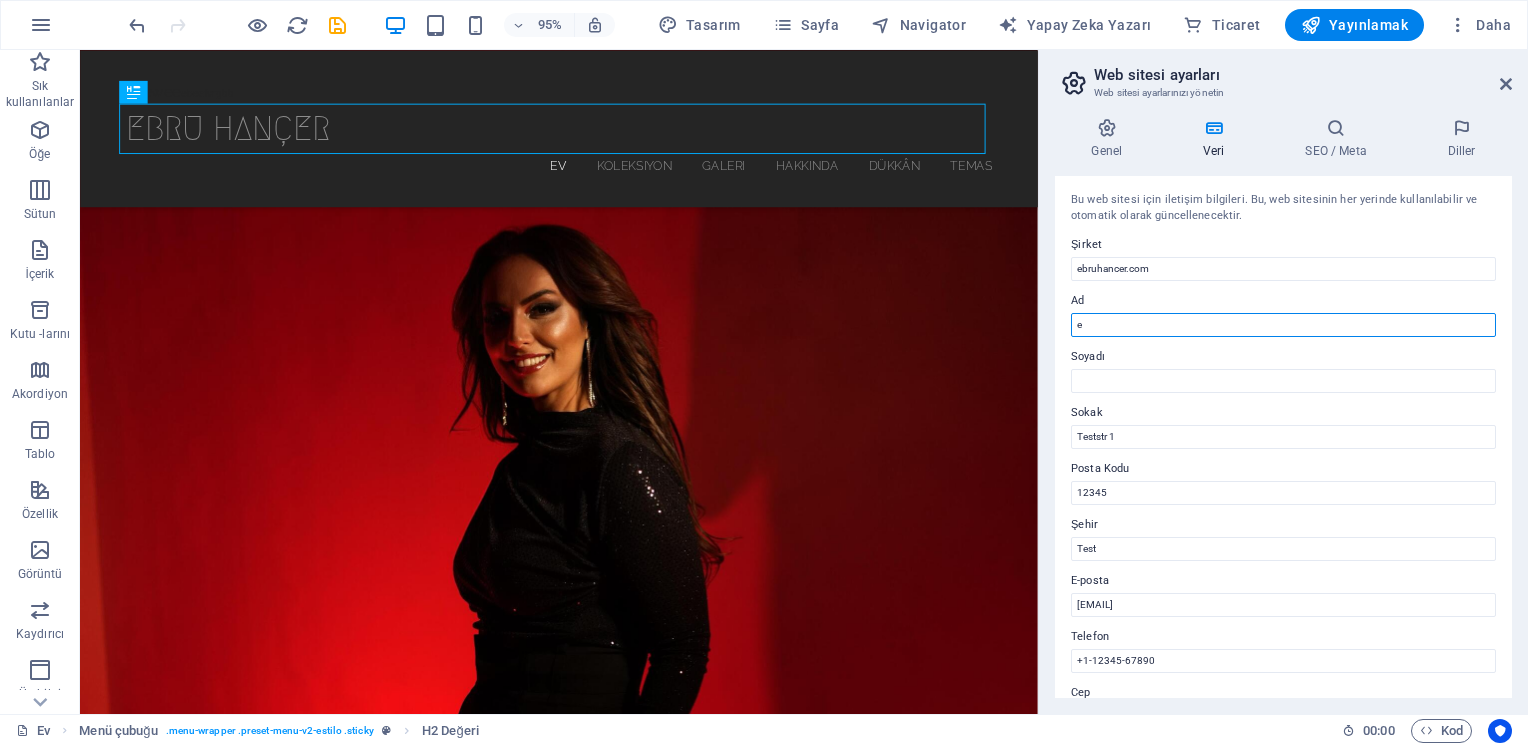 click on "e" at bounding box center [1283, 325] 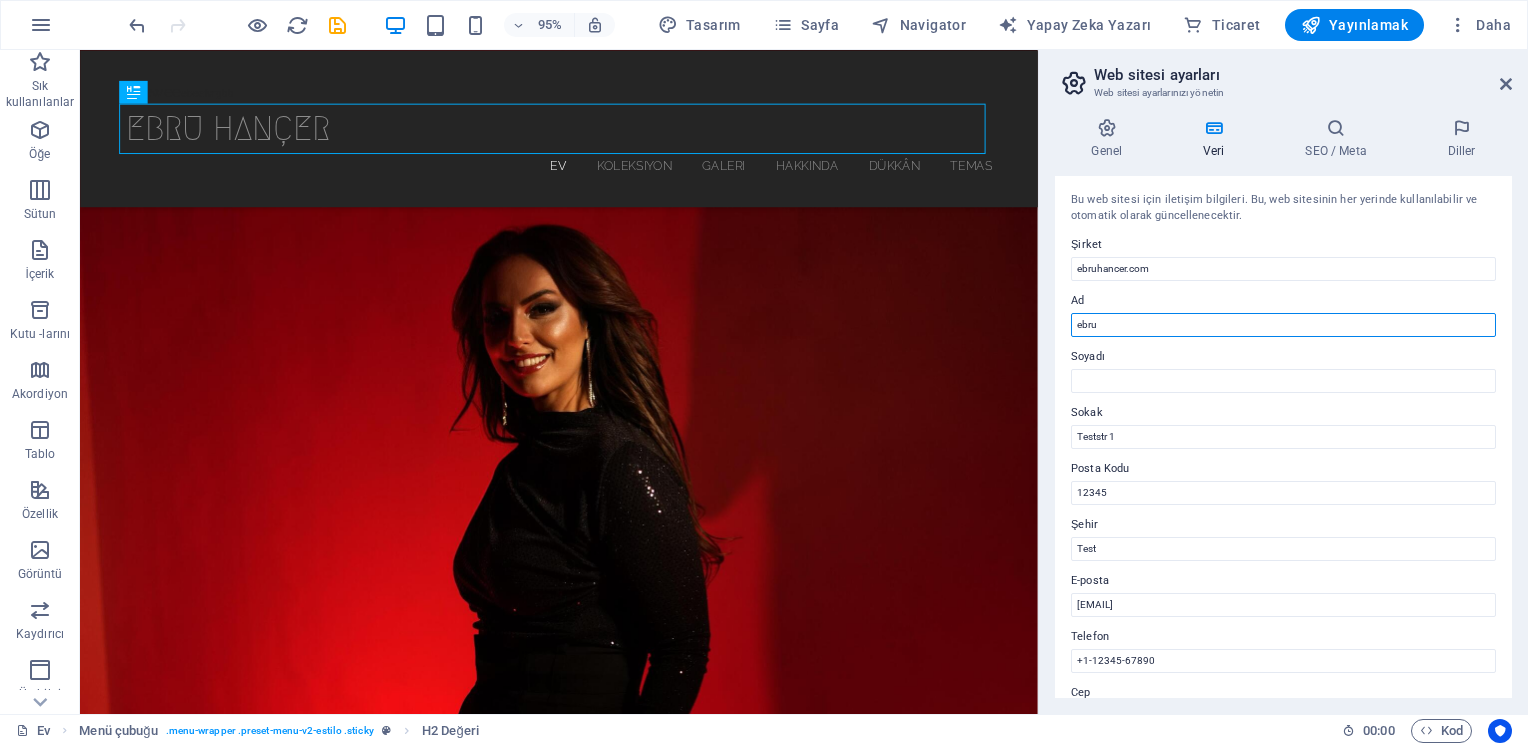 type on "ebru" 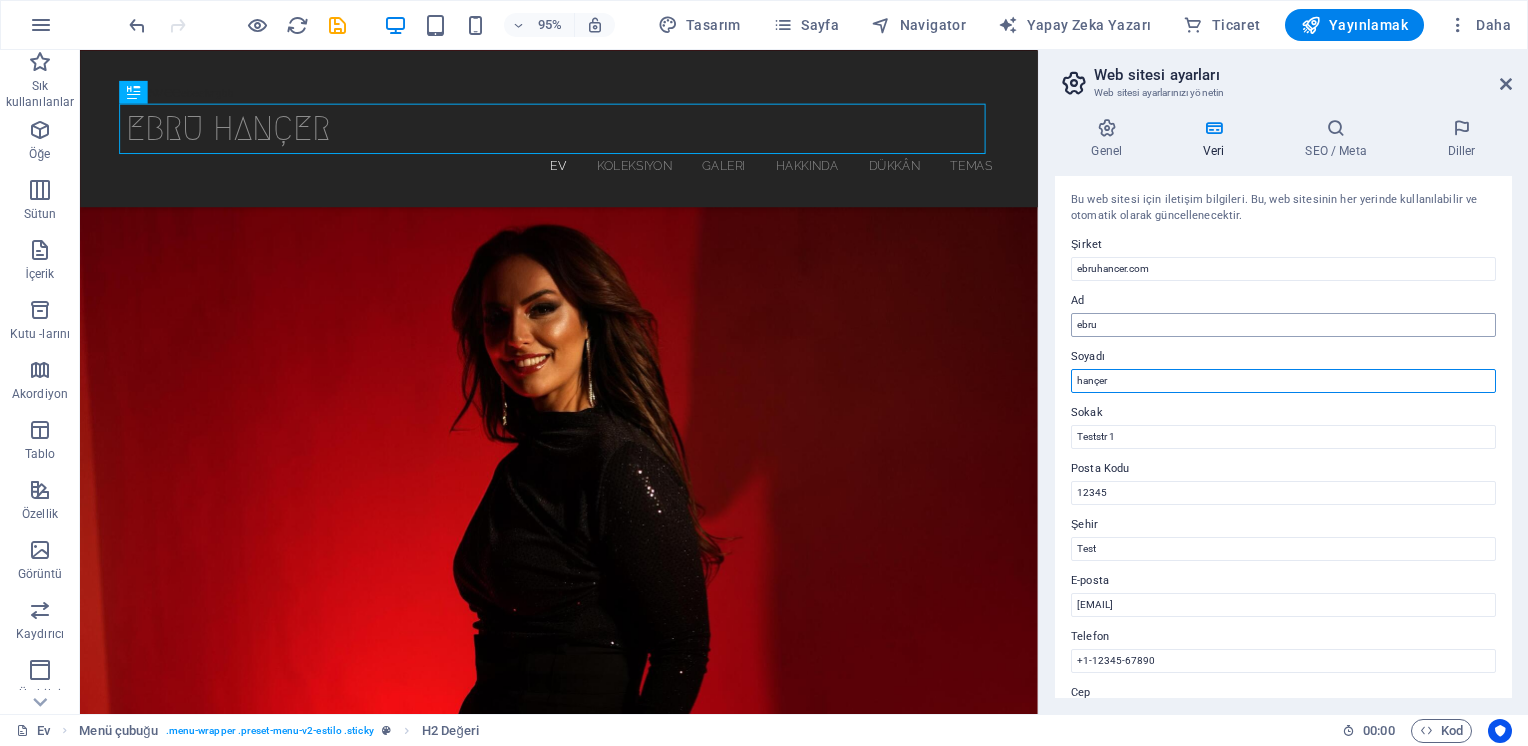 type on "hançer" 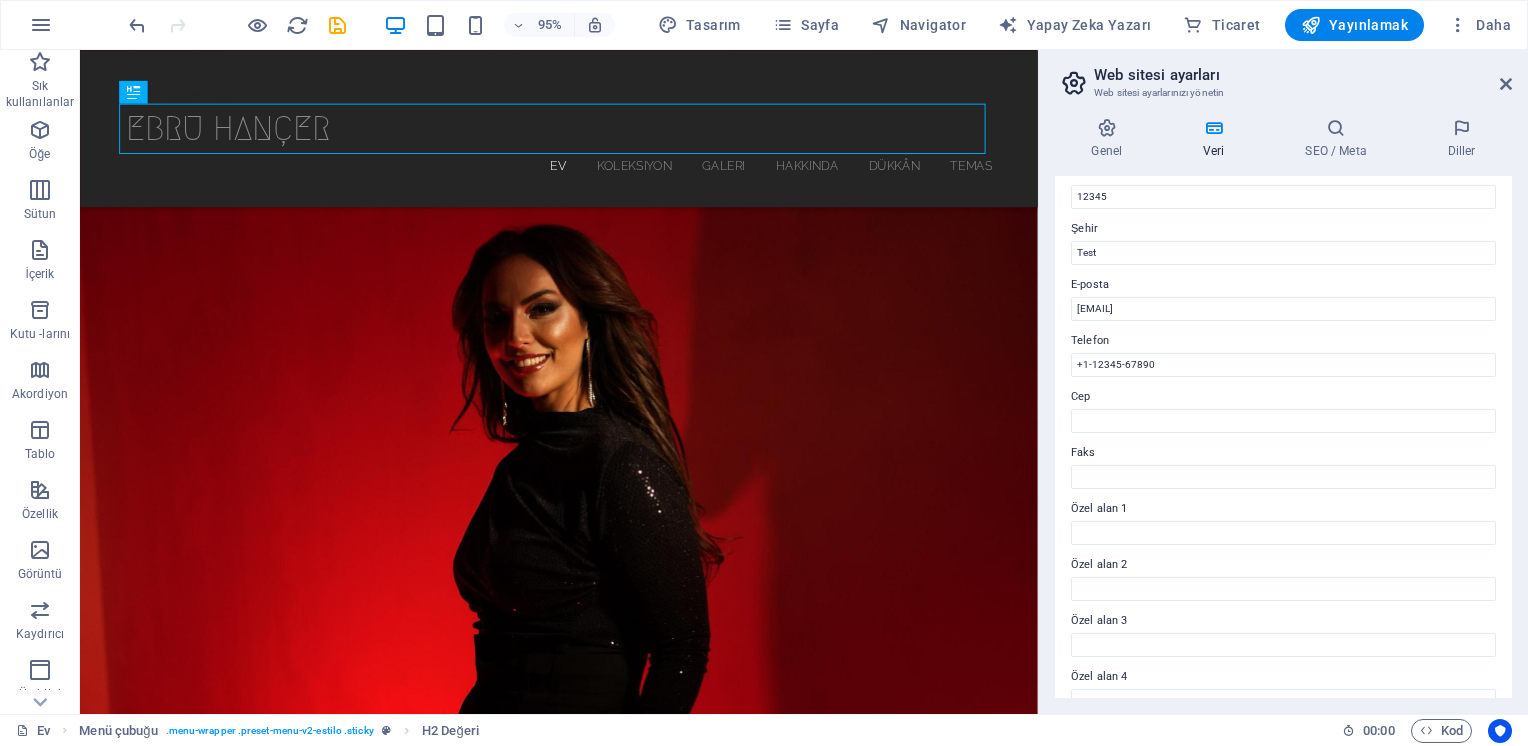scroll, scrollTop: 300, scrollLeft: 0, axis: vertical 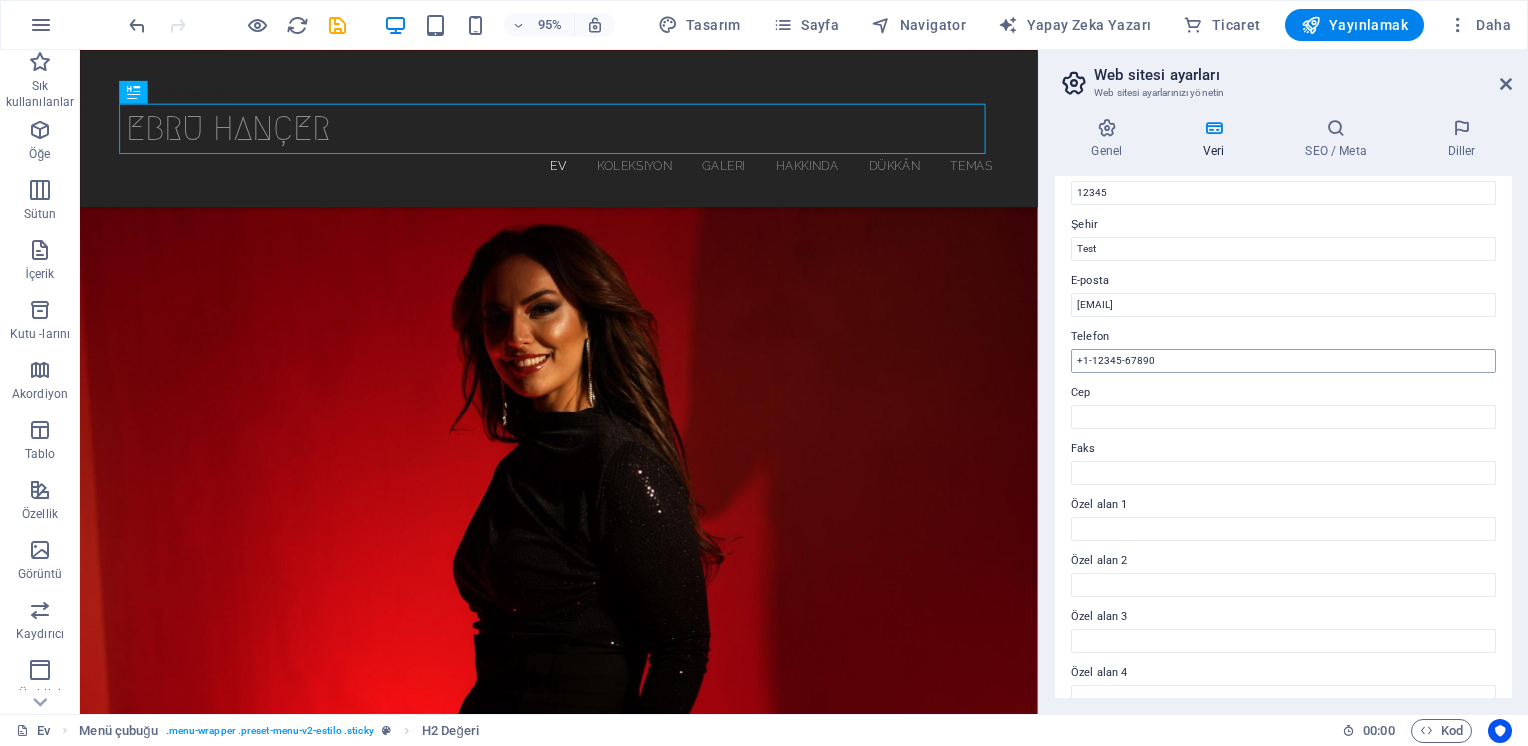 type 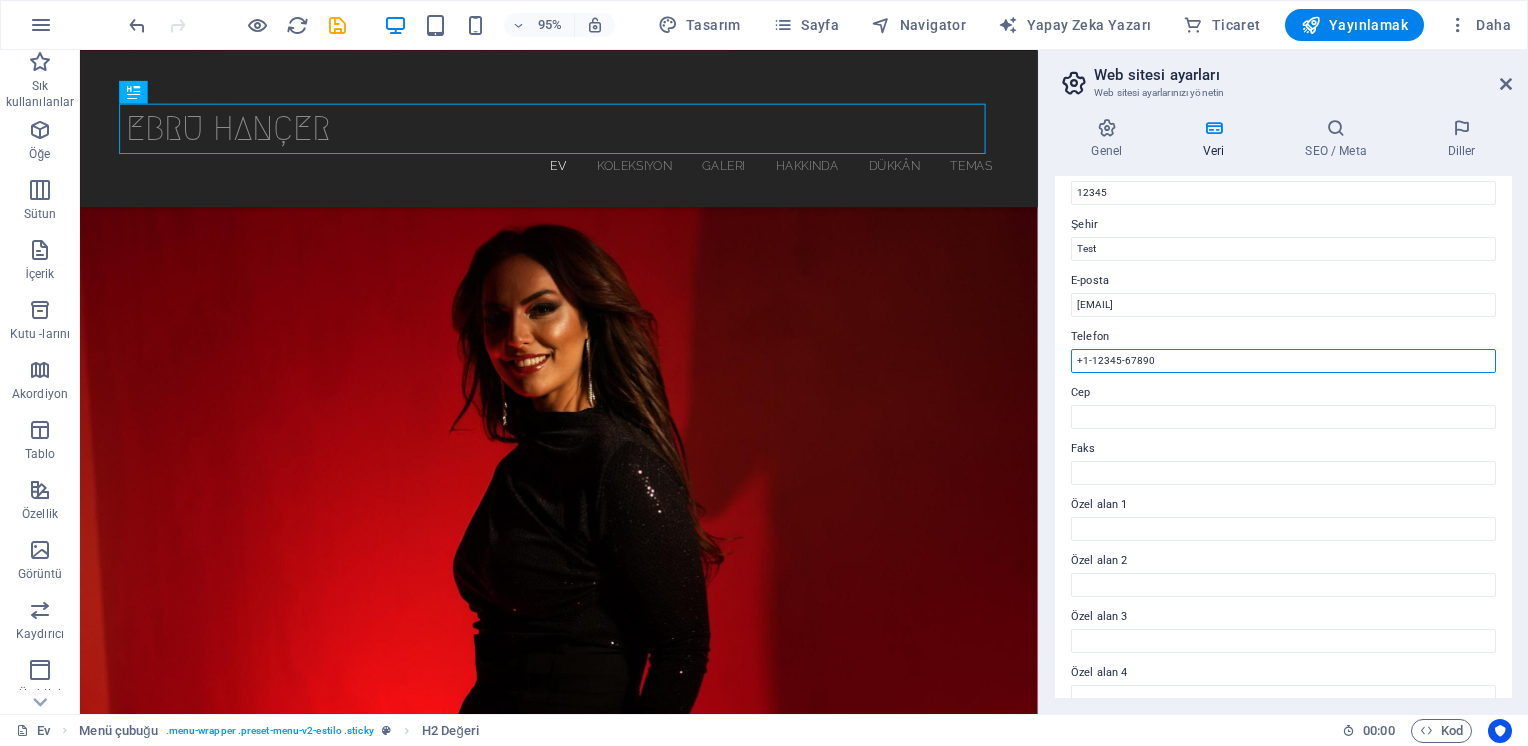 click on "+1-12345-67890" at bounding box center [1283, 361] 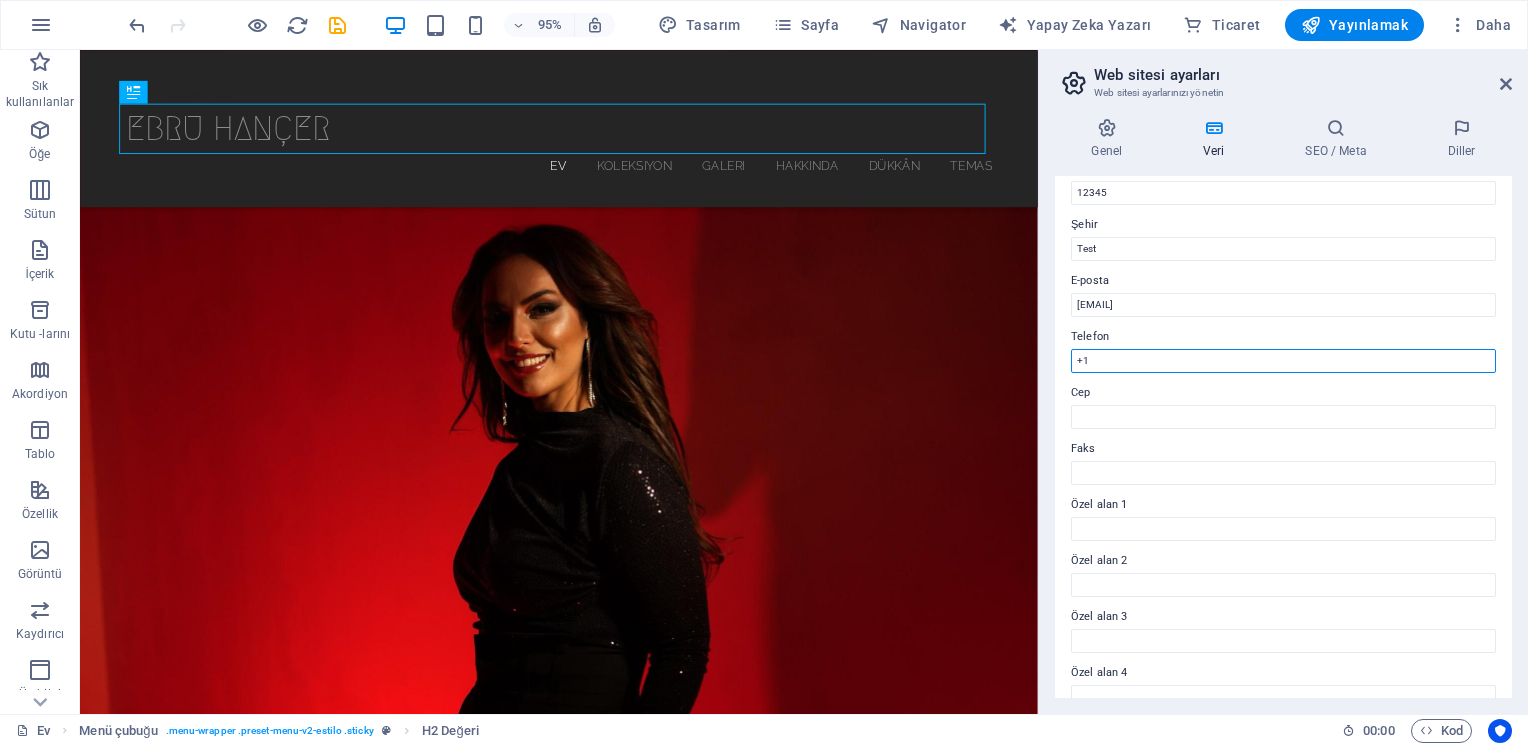 type on "+" 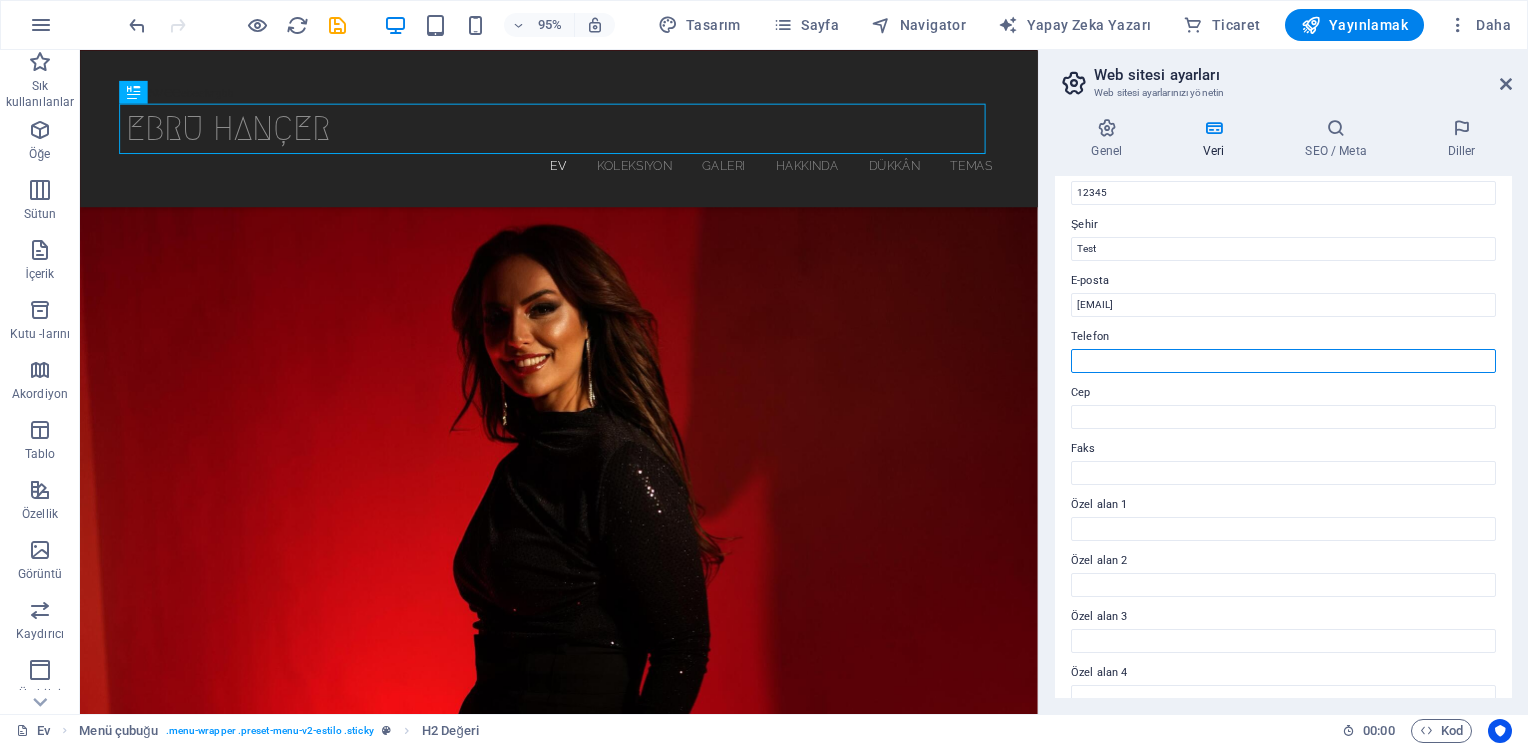 scroll, scrollTop: 437, scrollLeft: 0, axis: vertical 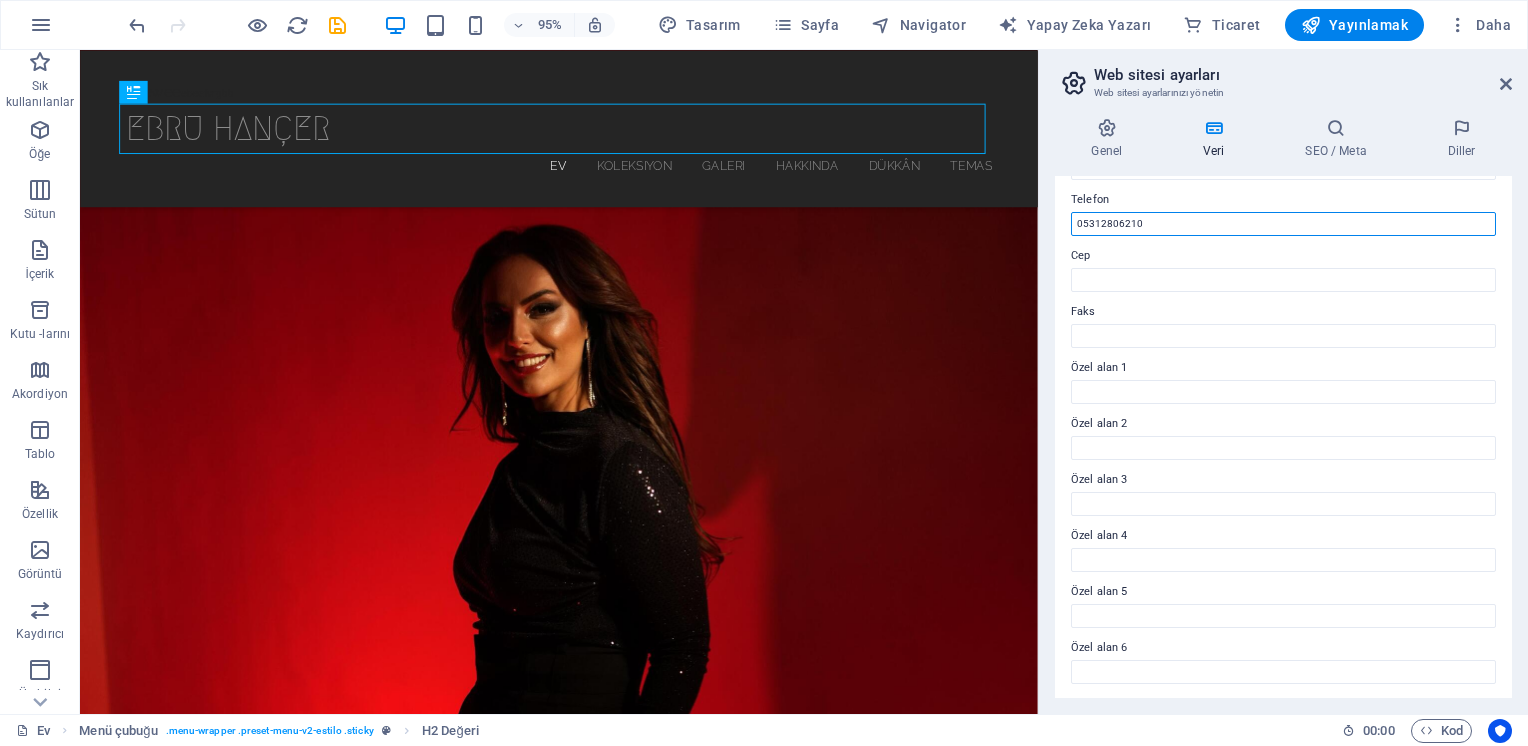type on "05312806210" 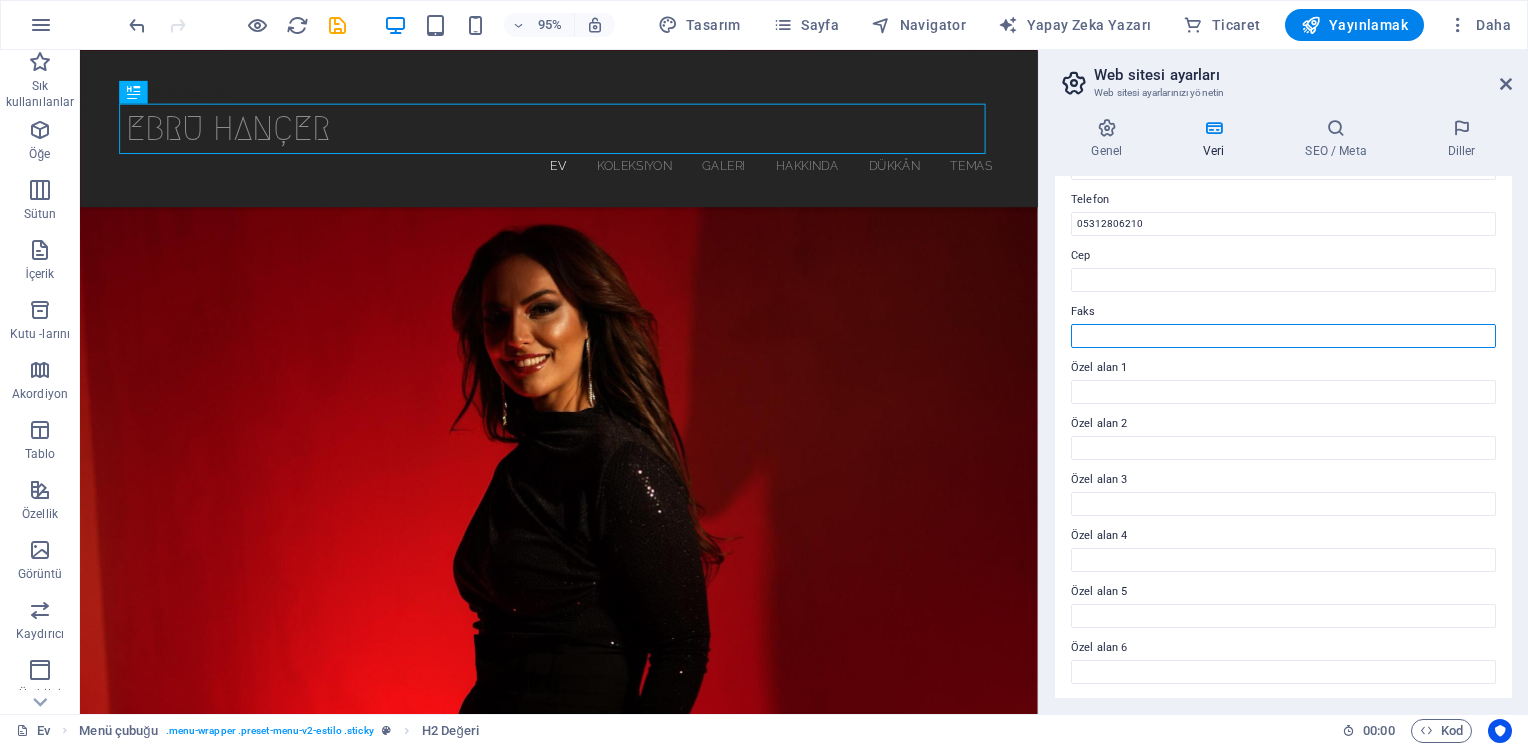 click on "Faks" at bounding box center [1283, 336] 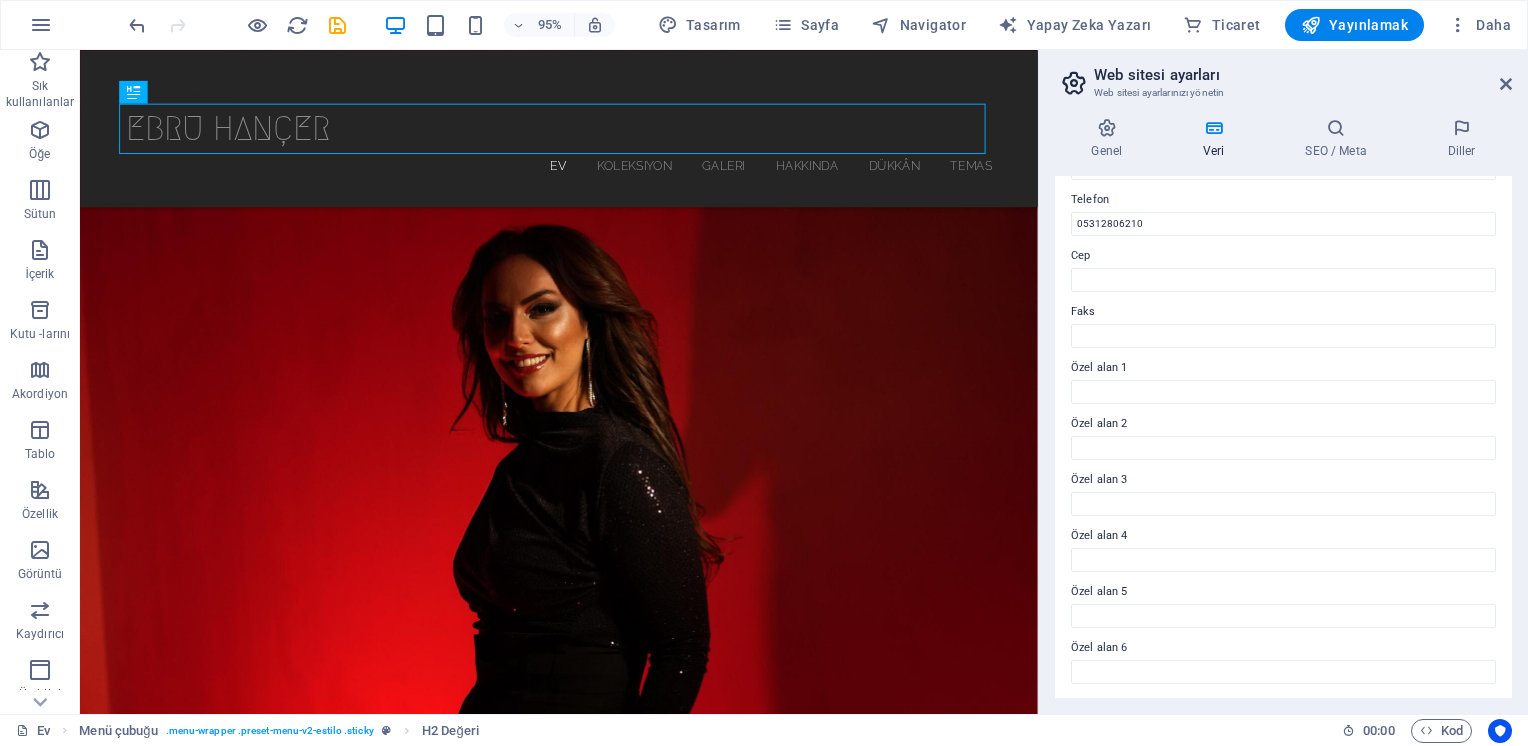 click on "Bu web sitesi için iletişim bilgileri. Bu, web sitesinin her yerinde kullanılabilir ve otomatik olarak güncellenecektir. Şirket ebruhancer.com Ad ebru Soyadı hançer Sokak Posta Kodu 12345 Şehir Test E-posta 214222dc07579c615637c95eaf6234@plesk.local Telefon 05312806210Cep Faks Özel alan 1 Özel alan 2 Özel alan 3 Özel alan 4 Özel alan 5 Özel alan 6" at bounding box center (1283, 437) 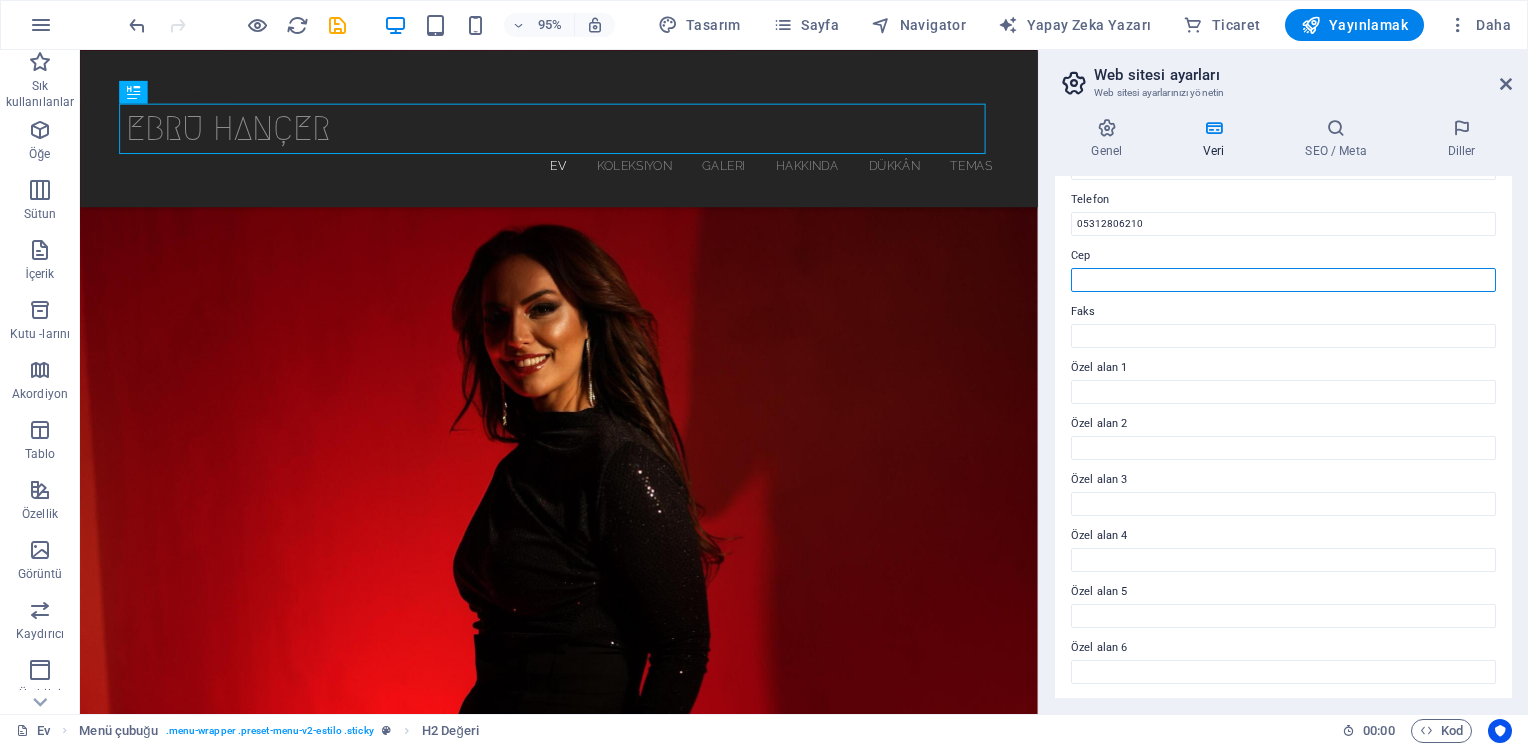 click on "Cep" at bounding box center [1283, 280] 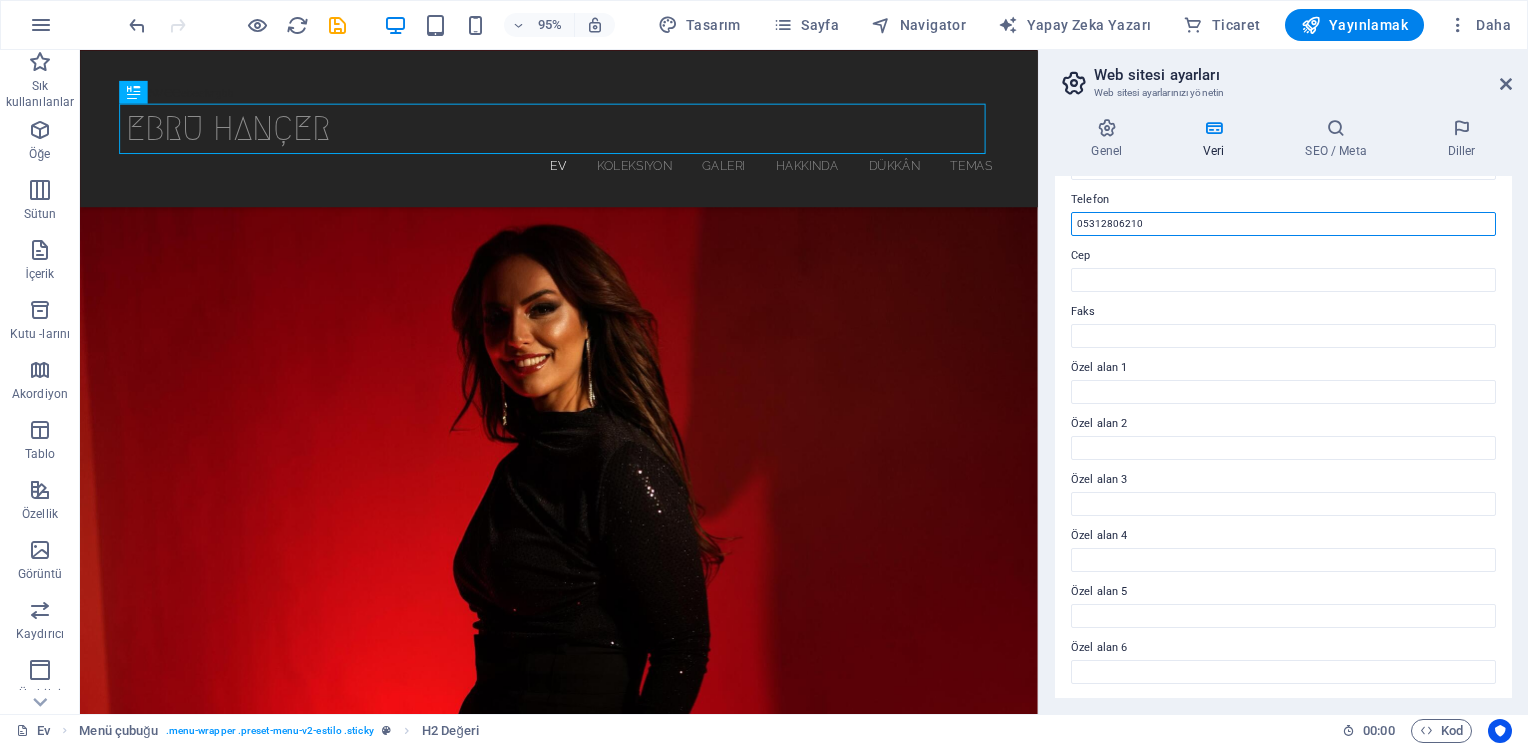click on "05312806210" at bounding box center [1283, 224] 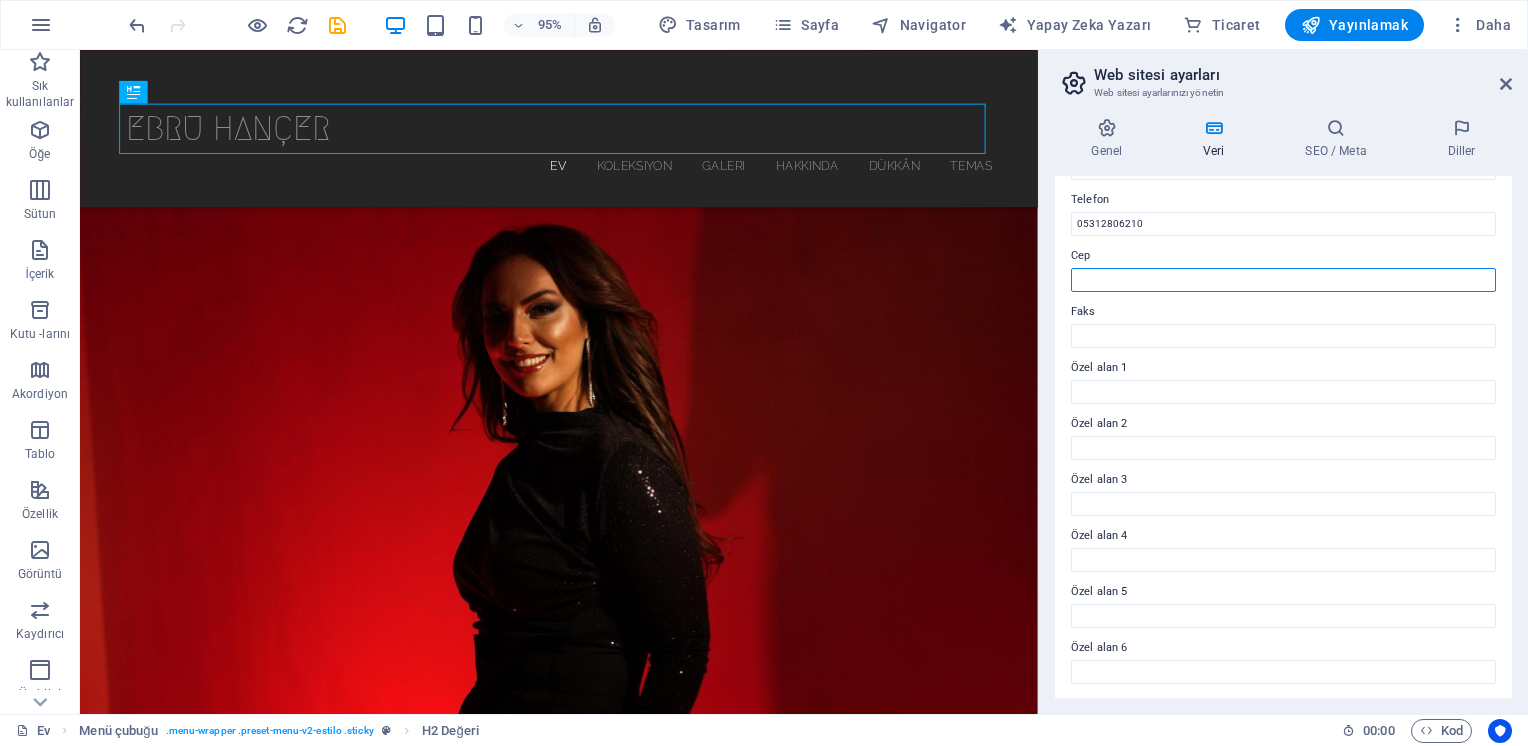 click on "Cep" at bounding box center (1283, 280) 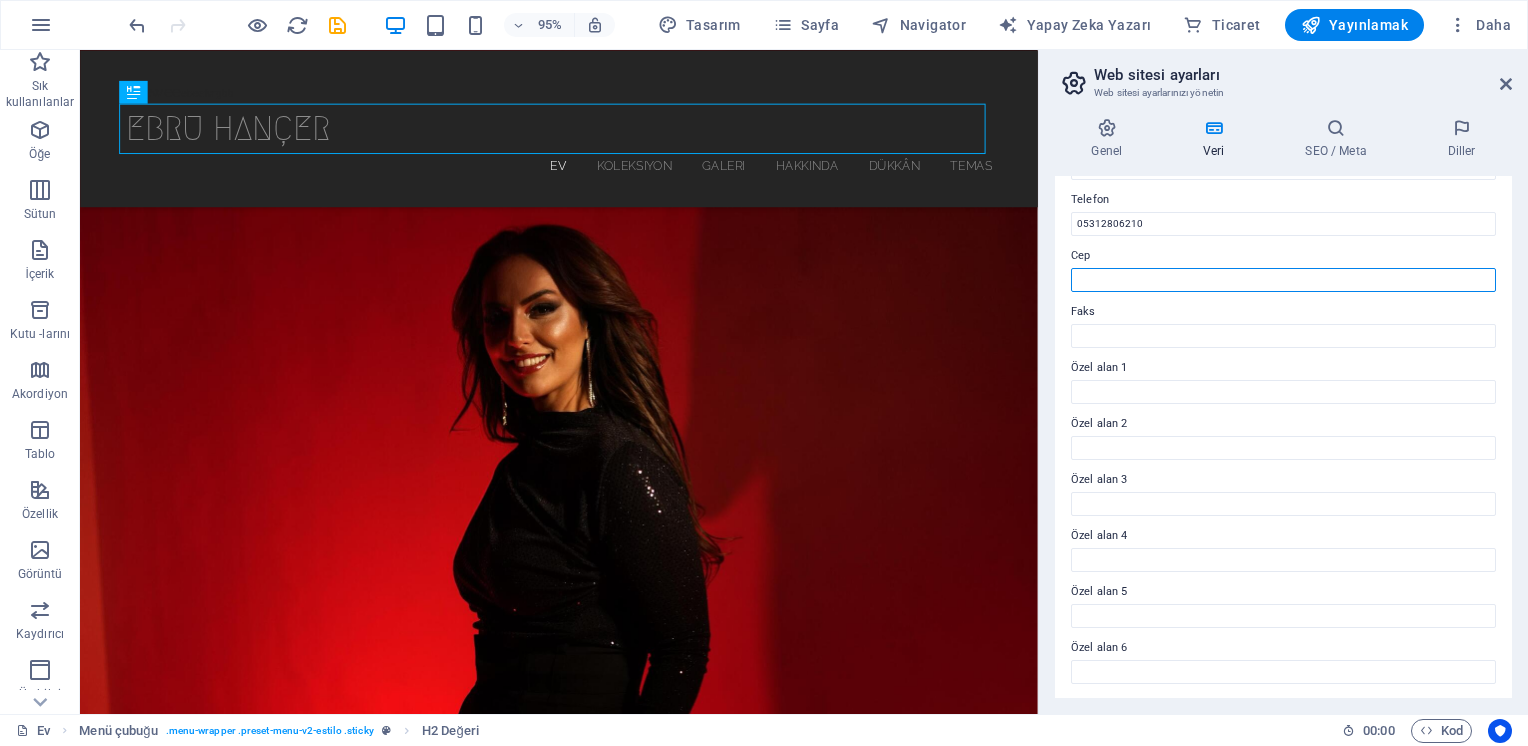 paste on "05312806210" 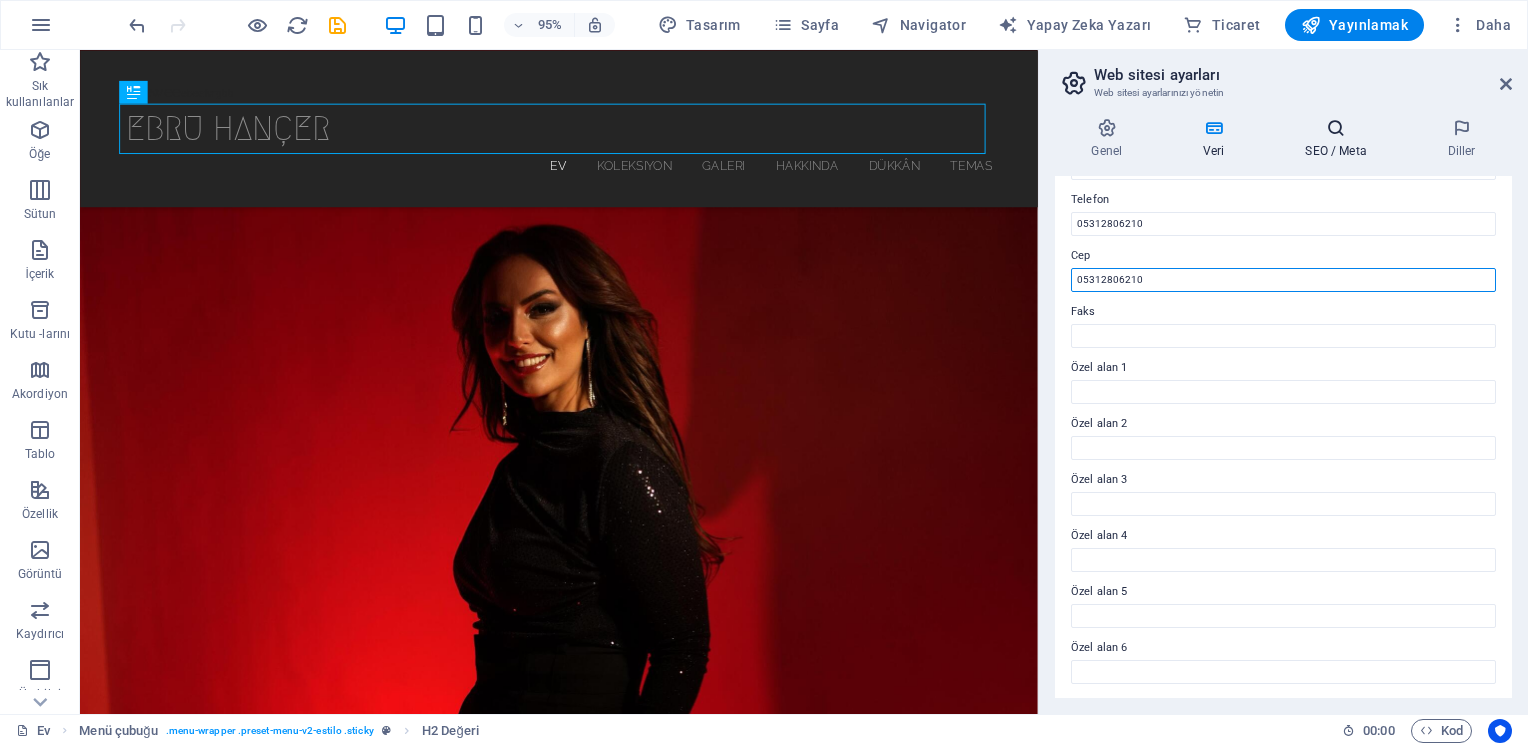 type on "05312806210" 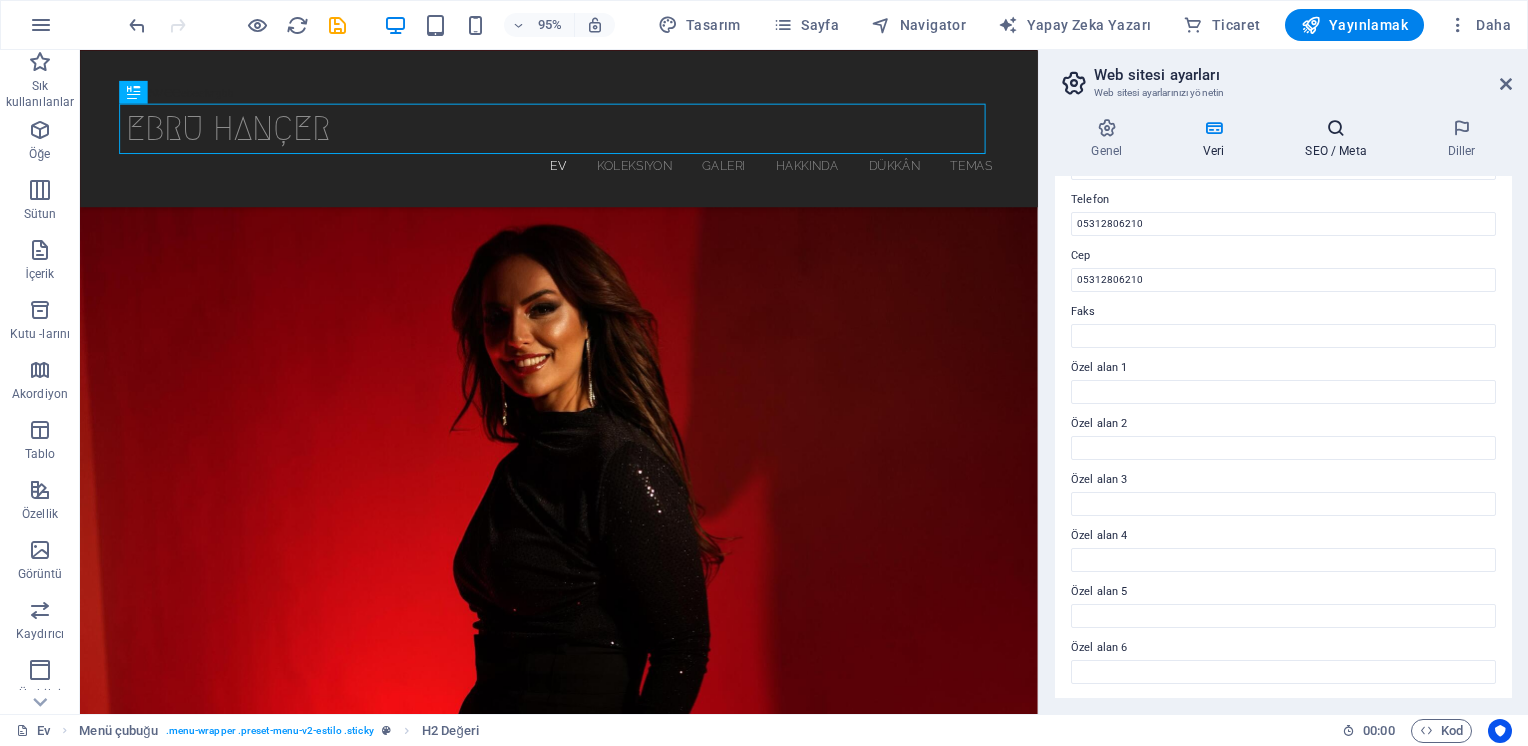 click on "SEO / Meta" at bounding box center (1335, 151) 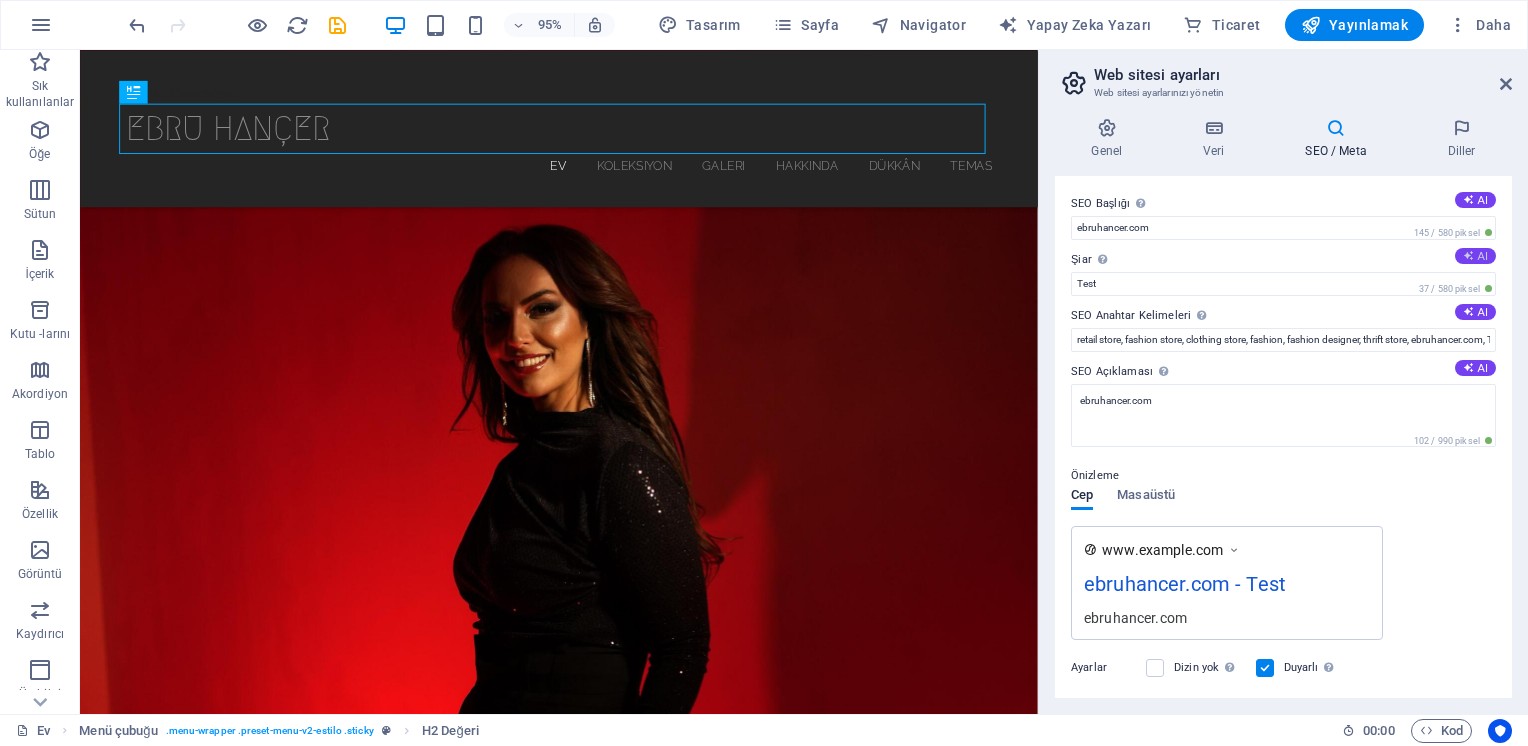 click on "AI" at bounding box center (1475, 256) 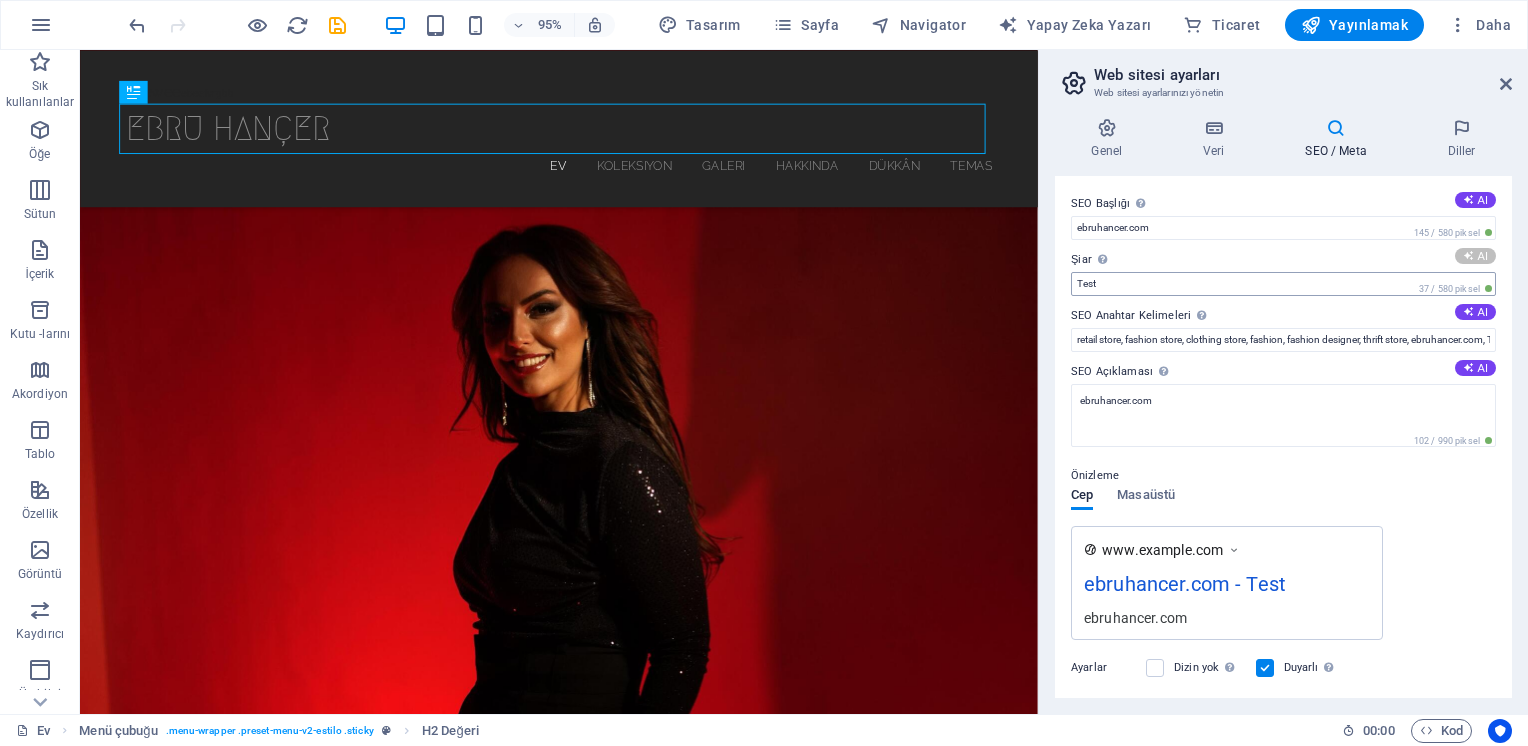 type on "Embrace the Soul of Anatolian Folk Music" 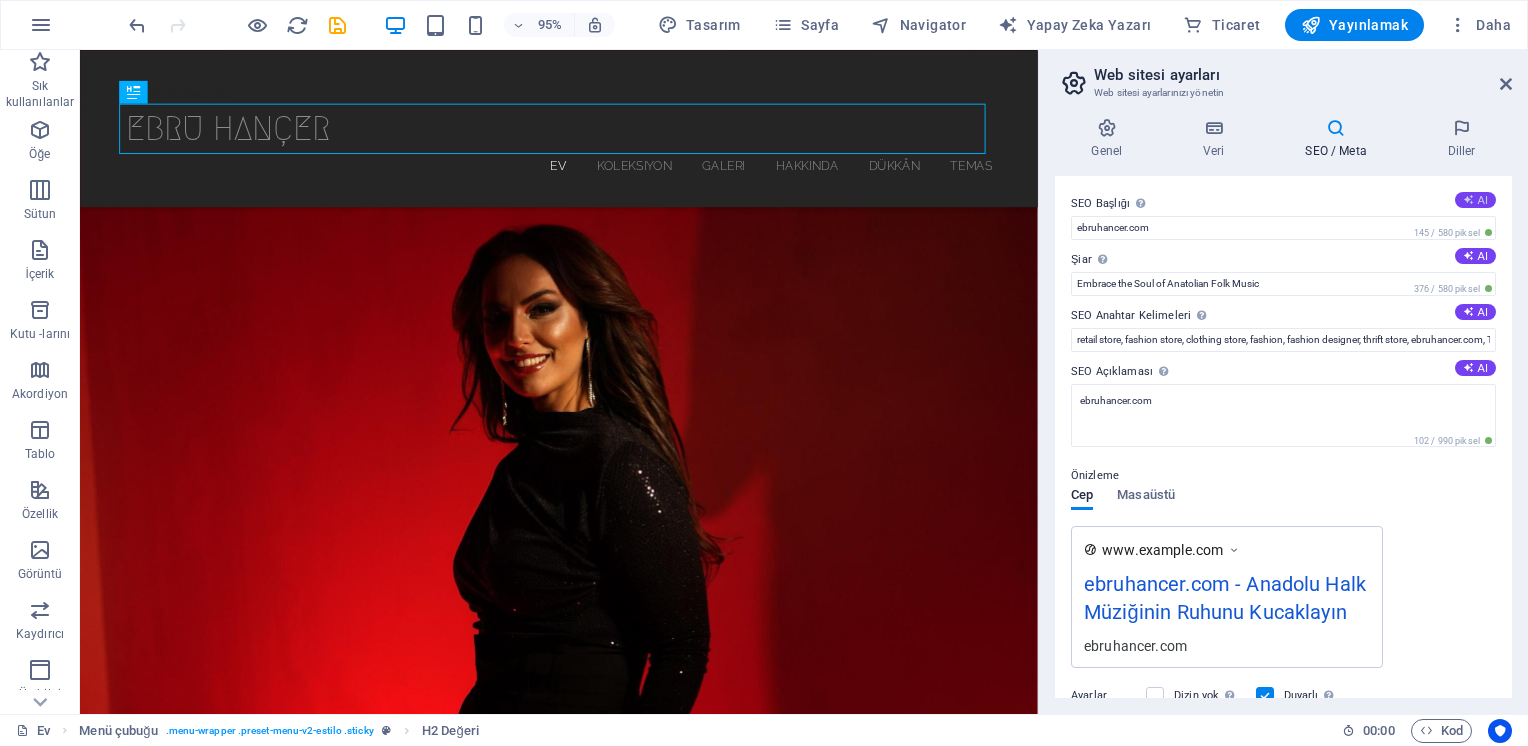 click on "AI" at bounding box center (1475, 200) 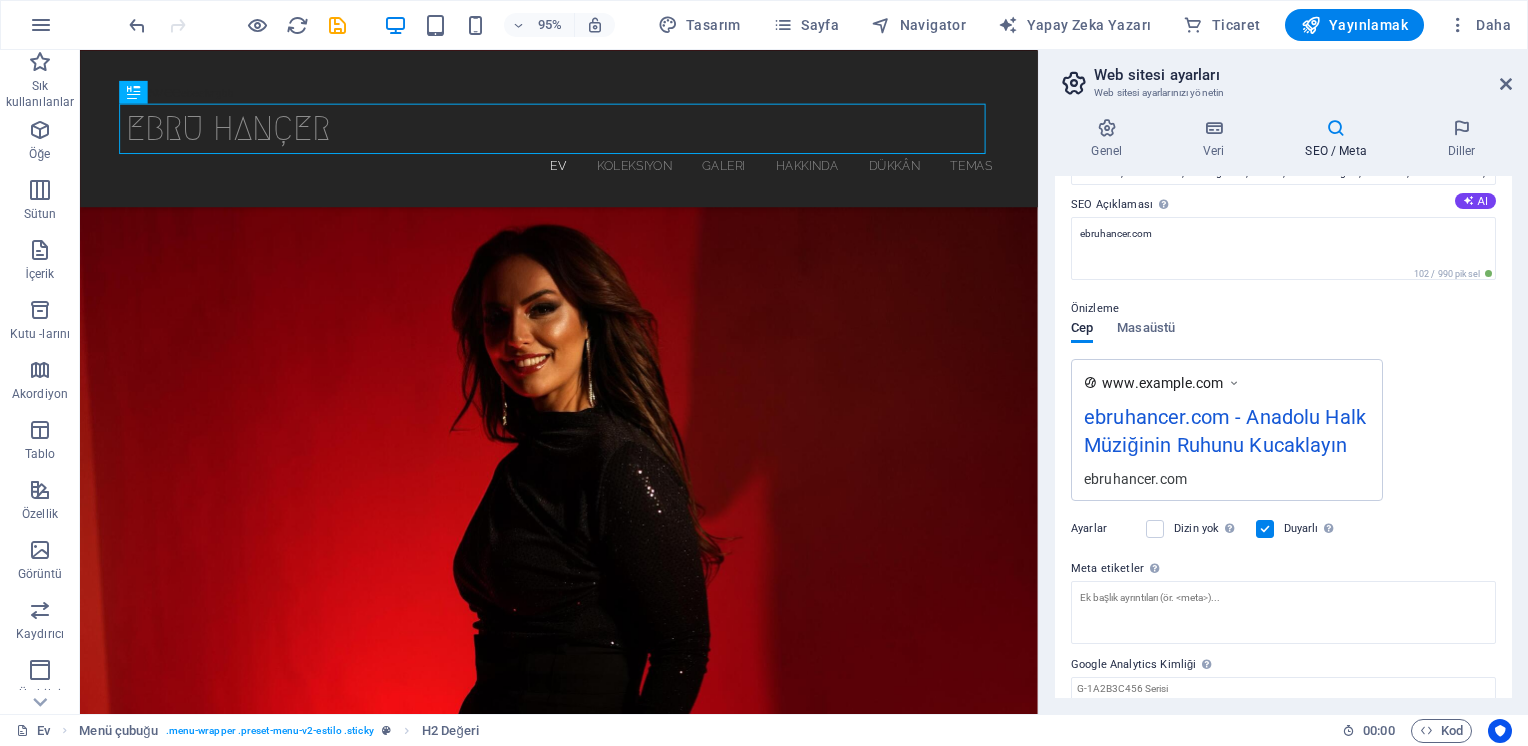 scroll, scrollTop: 240, scrollLeft: 0, axis: vertical 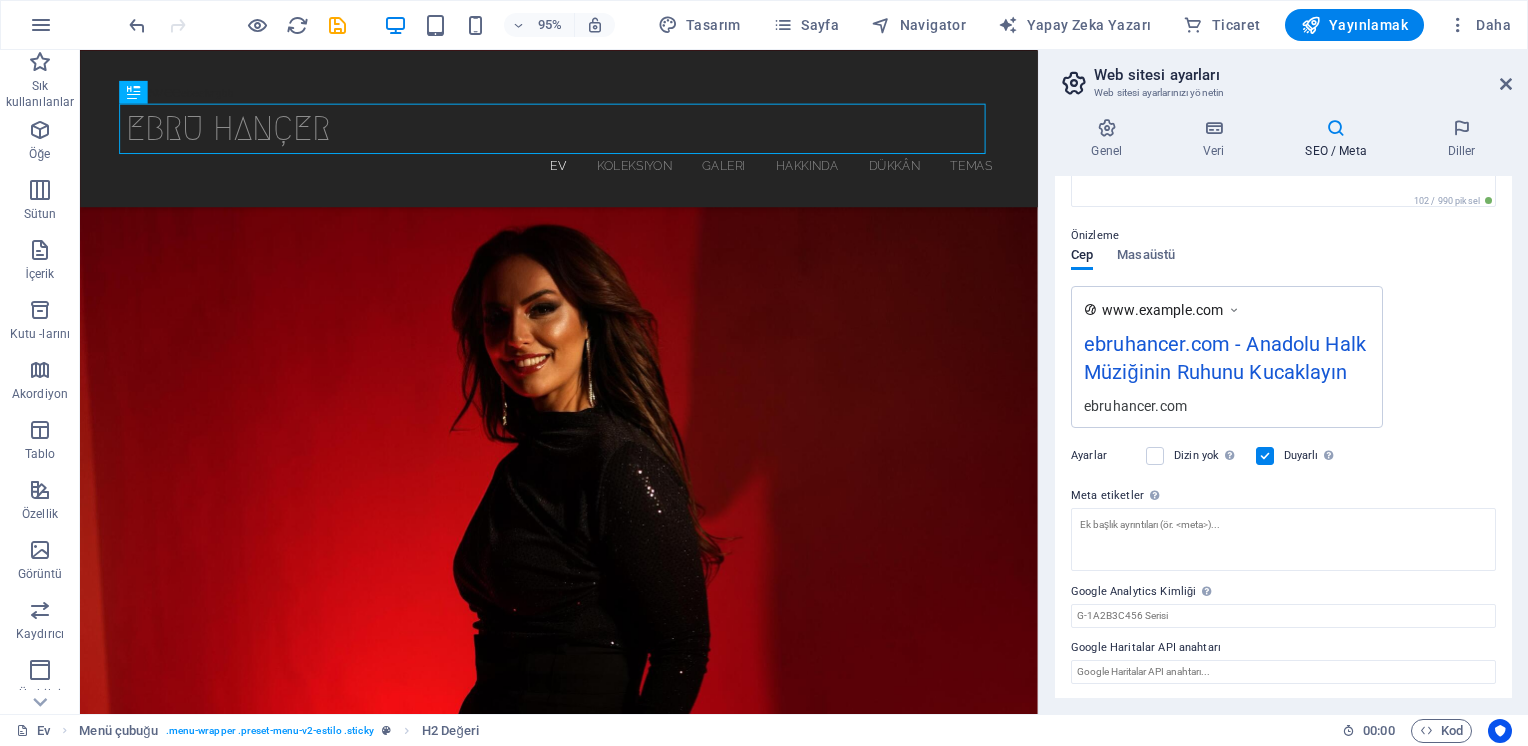 type on "Ebru Hançer: Folk Music Star" 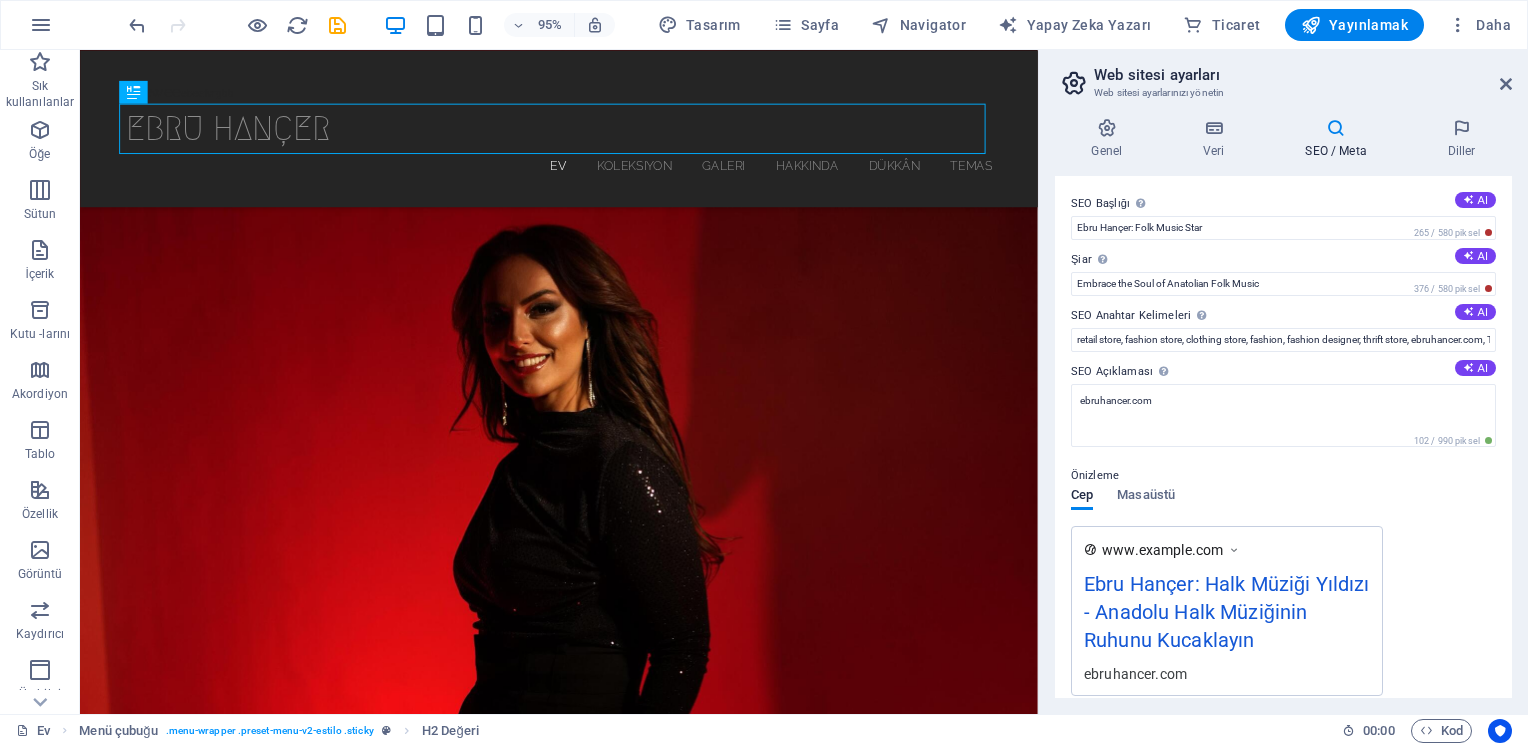 scroll, scrollTop: 268, scrollLeft: 0, axis: vertical 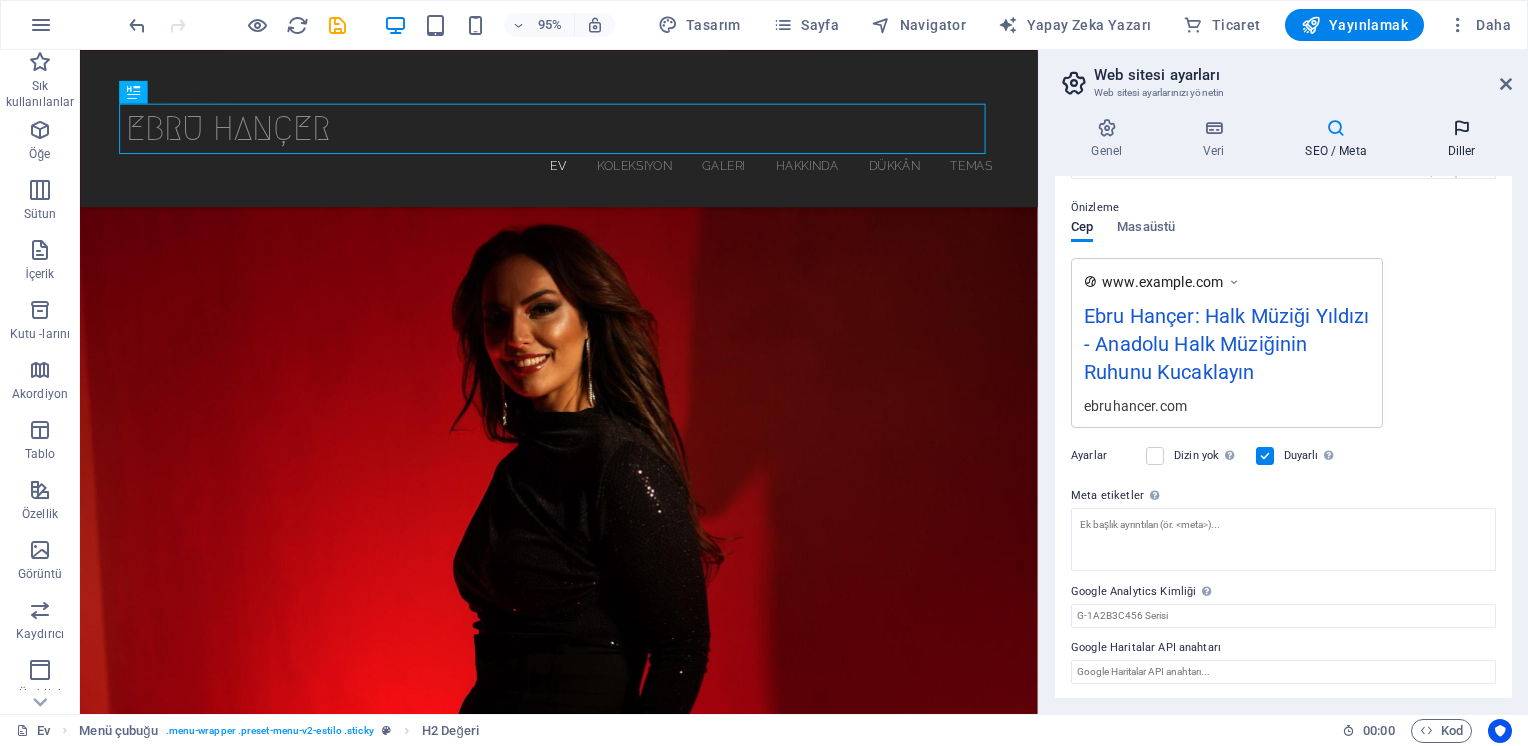 click on "Diller" at bounding box center (1461, 139) 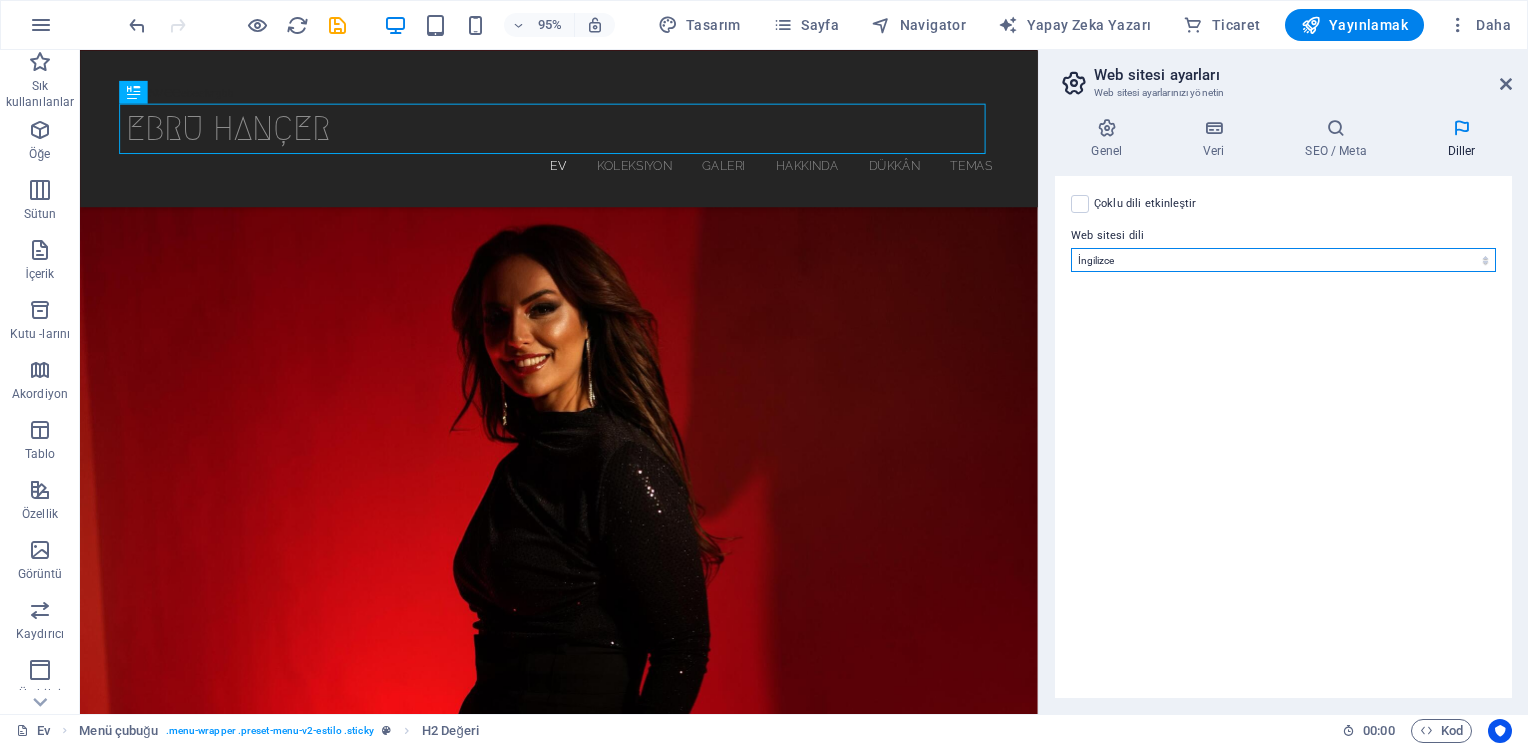 click on "[LANGUAGE]" at bounding box center (1283, 260) 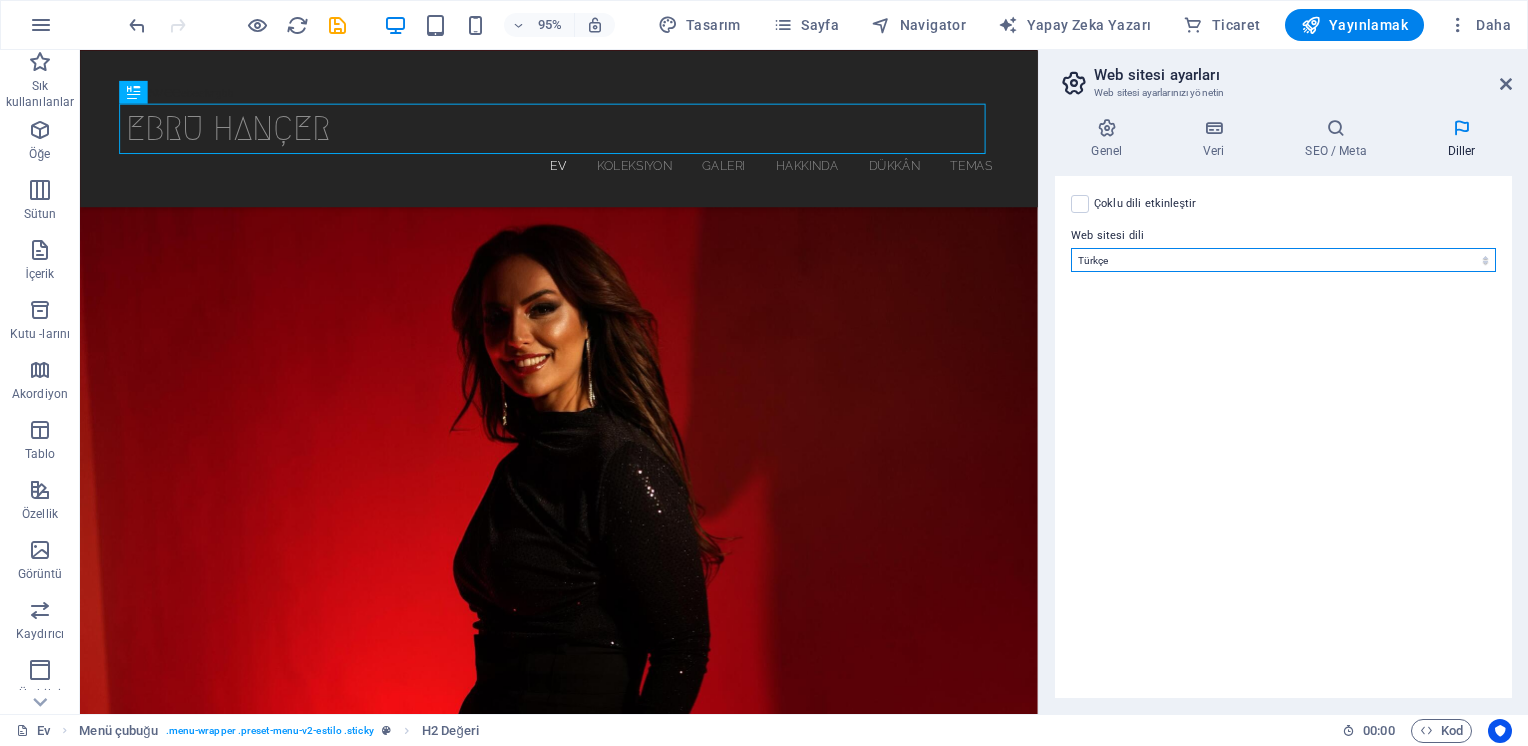 click on "[LANGUAGE]" at bounding box center (1283, 260) 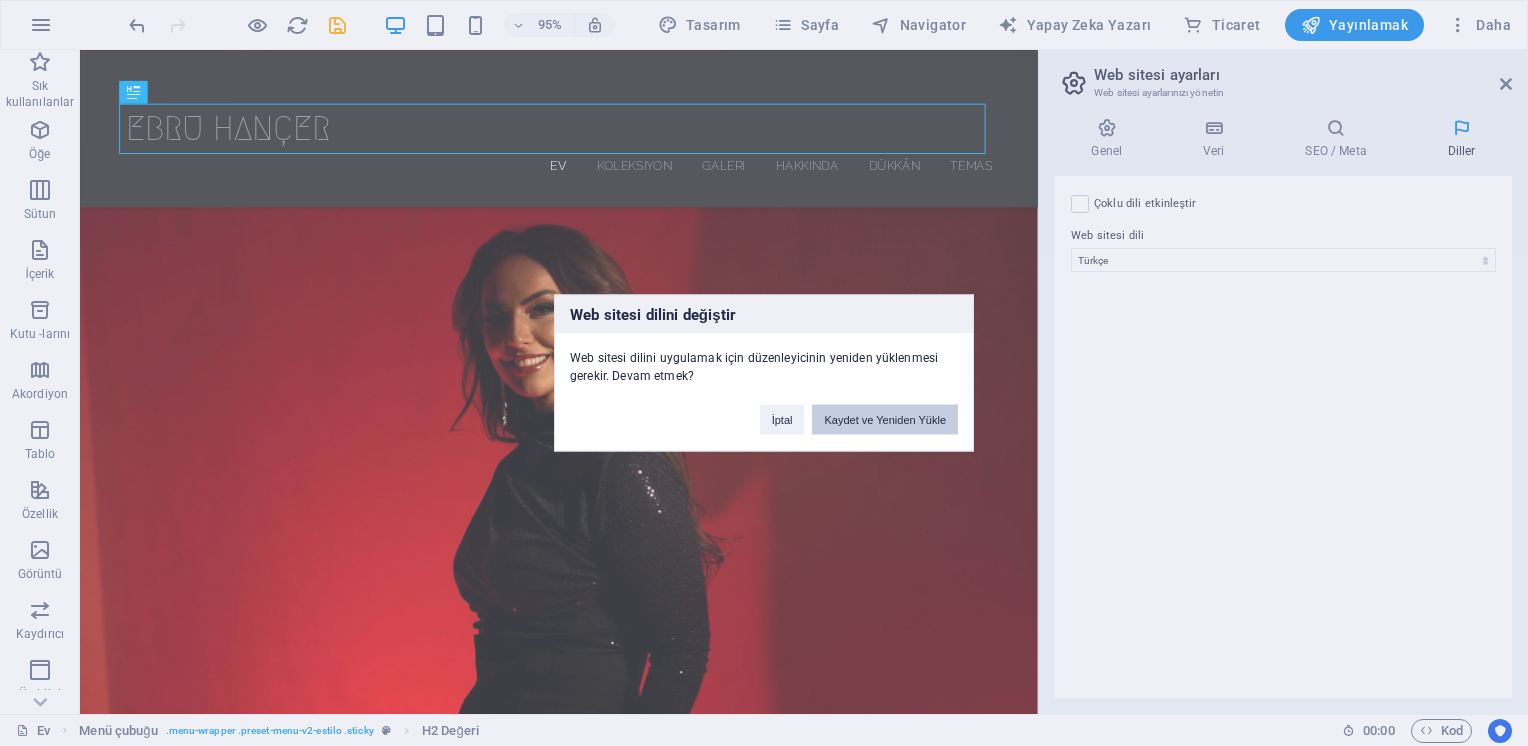 click on "Kaydet ve Yeniden Yükle" at bounding box center [885, 420] 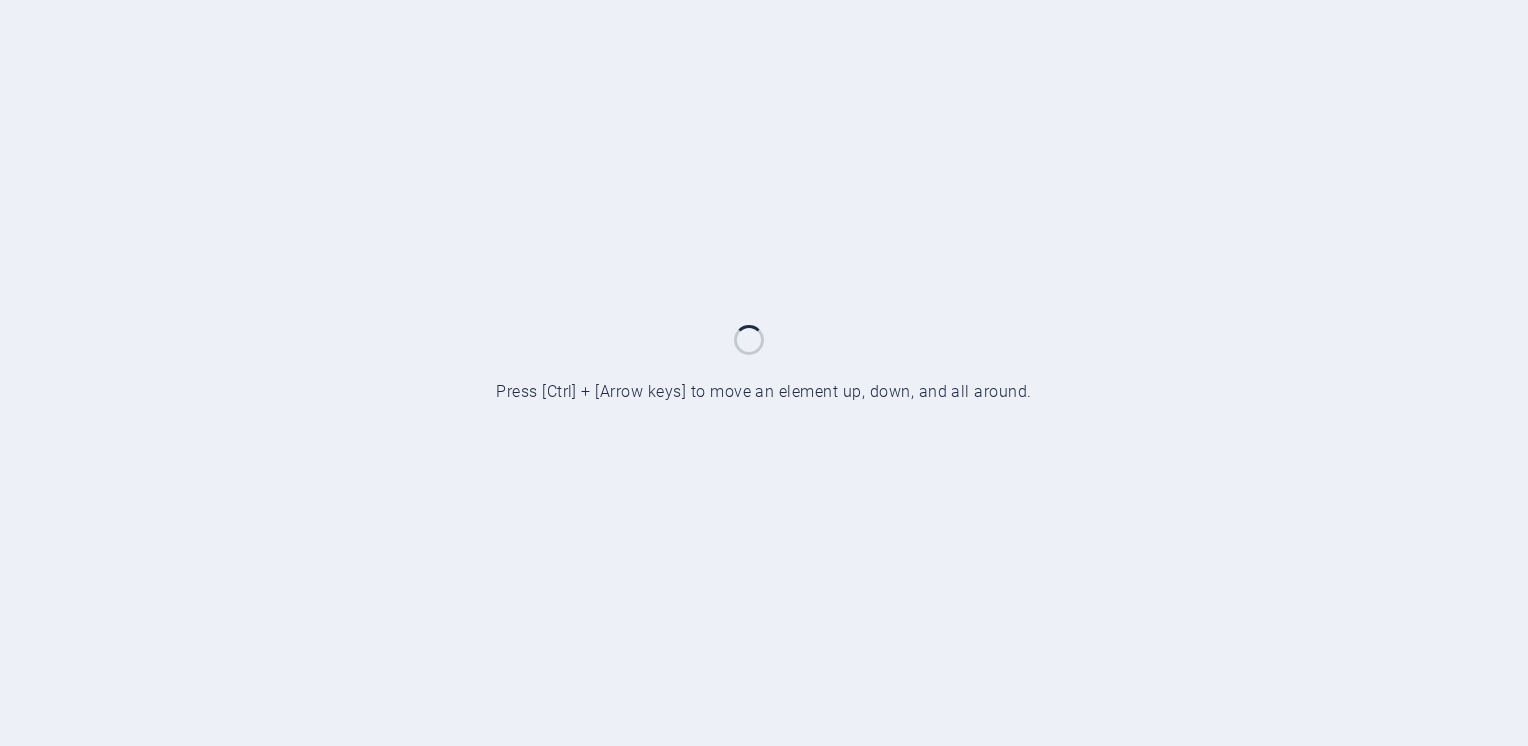 scroll, scrollTop: 0, scrollLeft: 0, axis: both 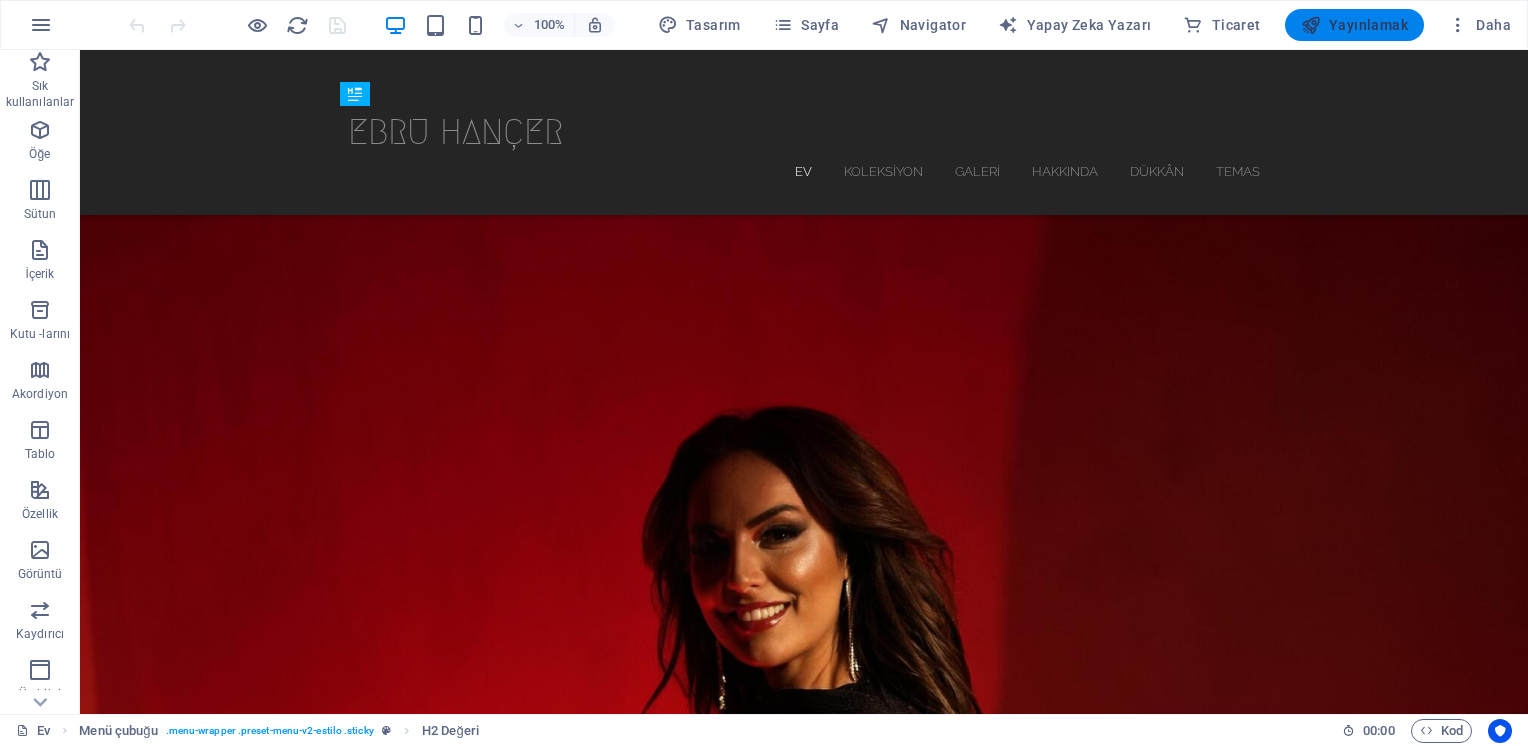 click on "Yayınlamak" at bounding box center (1368, 25) 